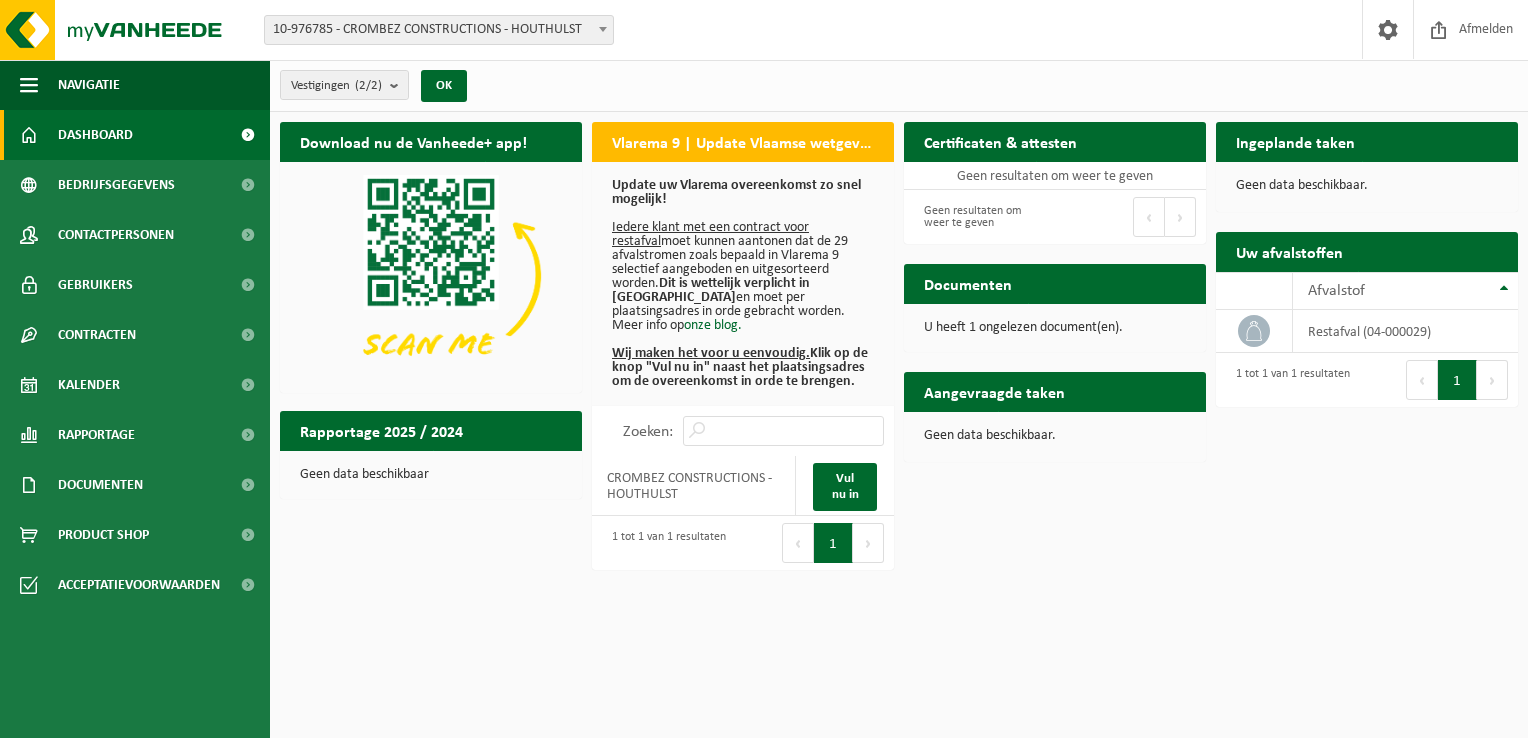 scroll, scrollTop: 0, scrollLeft: 0, axis: both 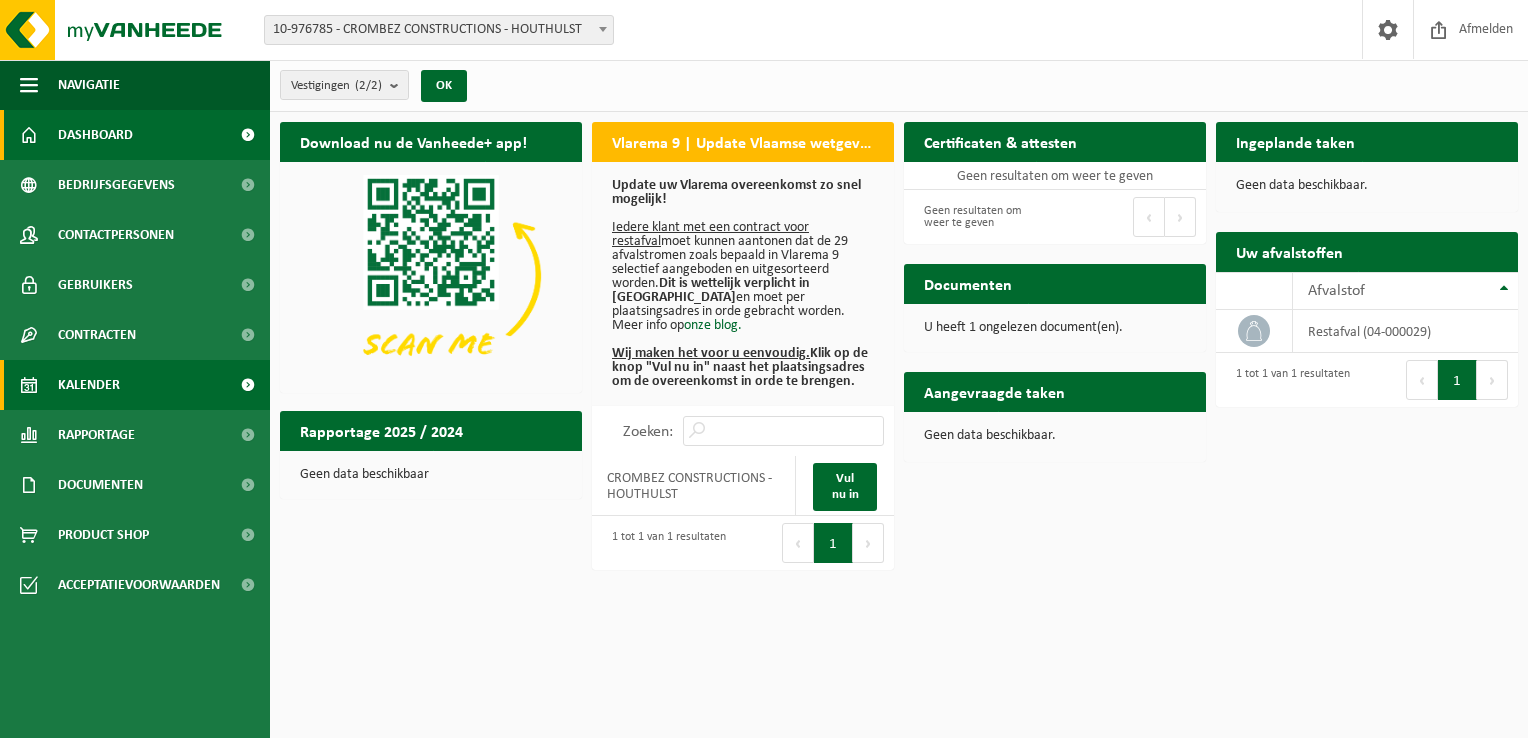 click on "Kalender" at bounding box center (135, 385) 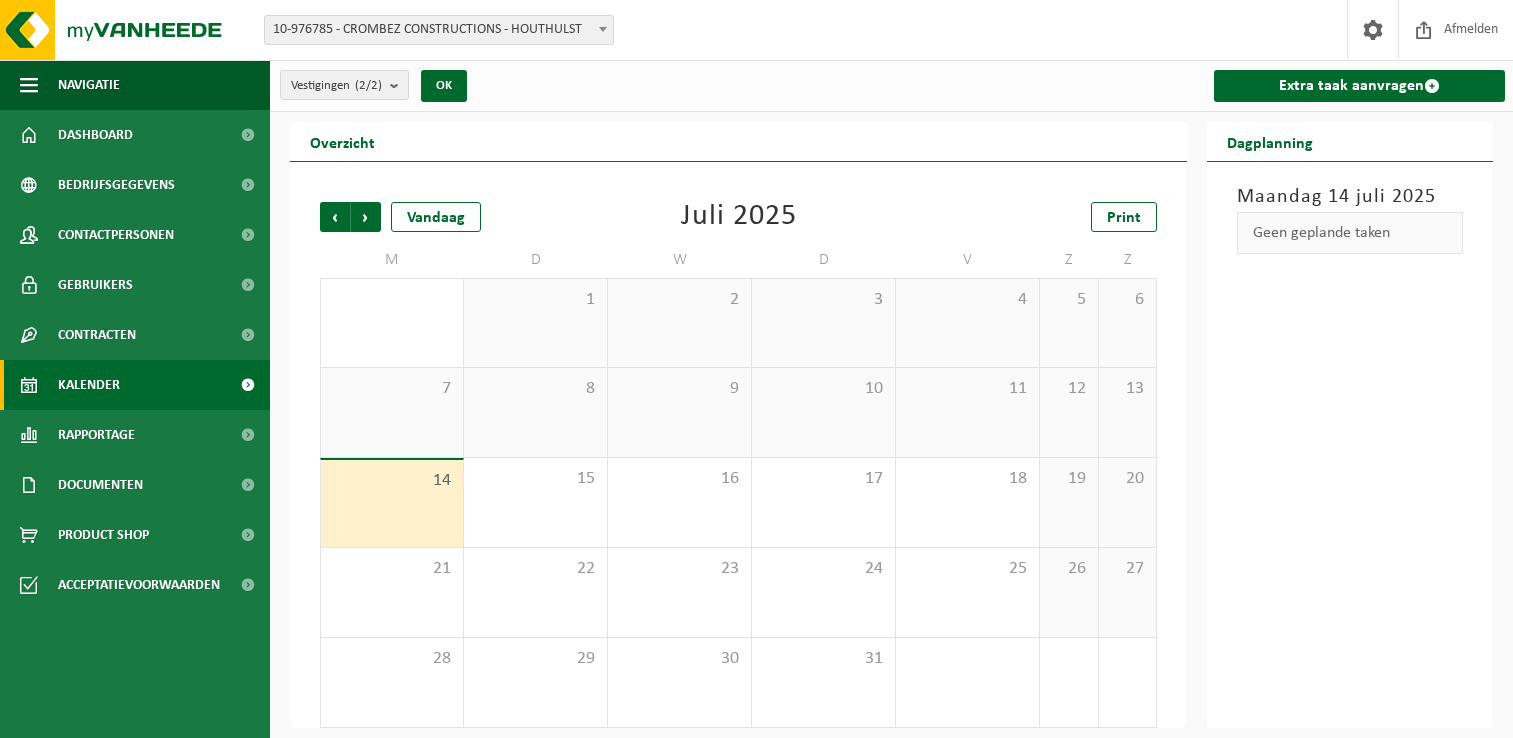 scroll, scrollTop: 0, scrollLeft: 0, axis: both 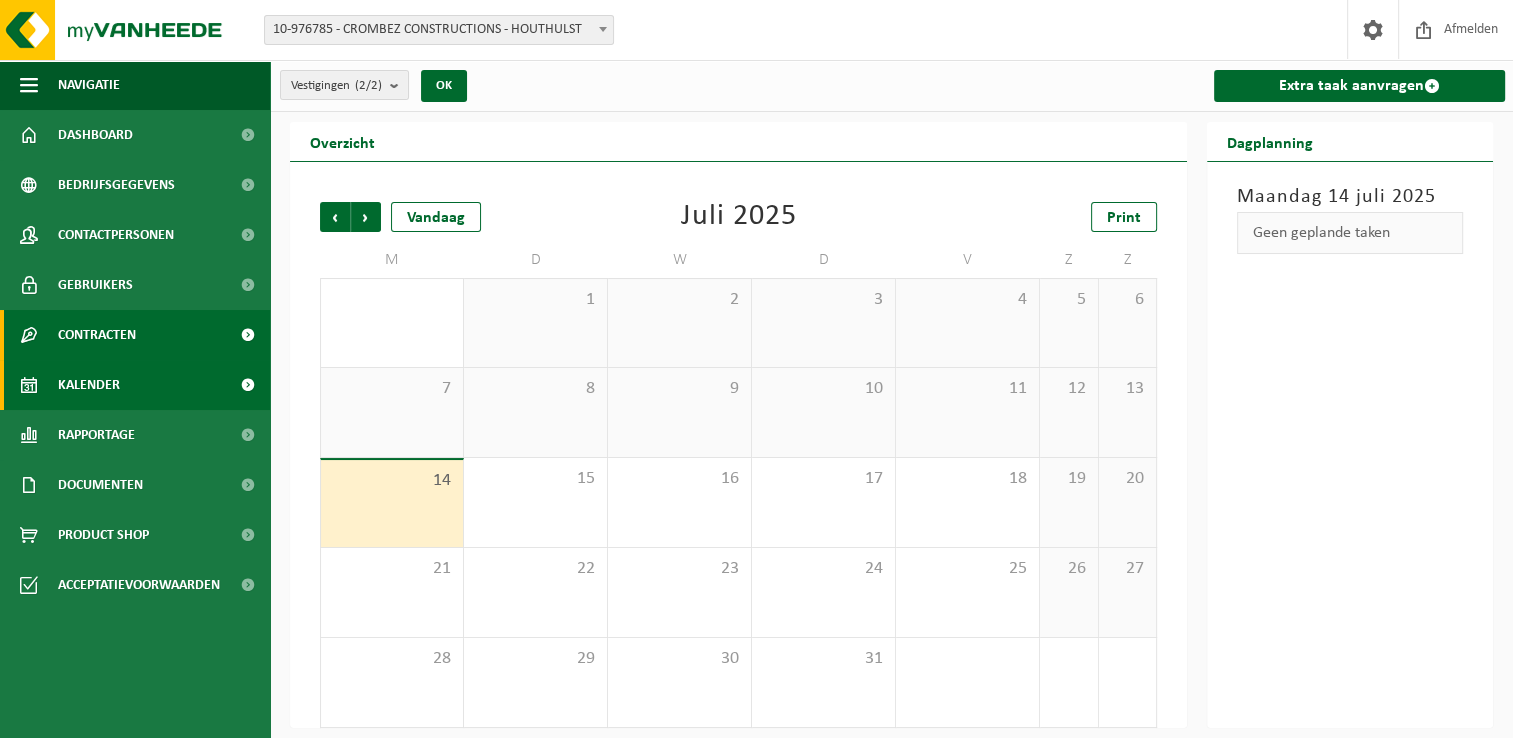 click on "Contracten" at bounding box center [135, 335] 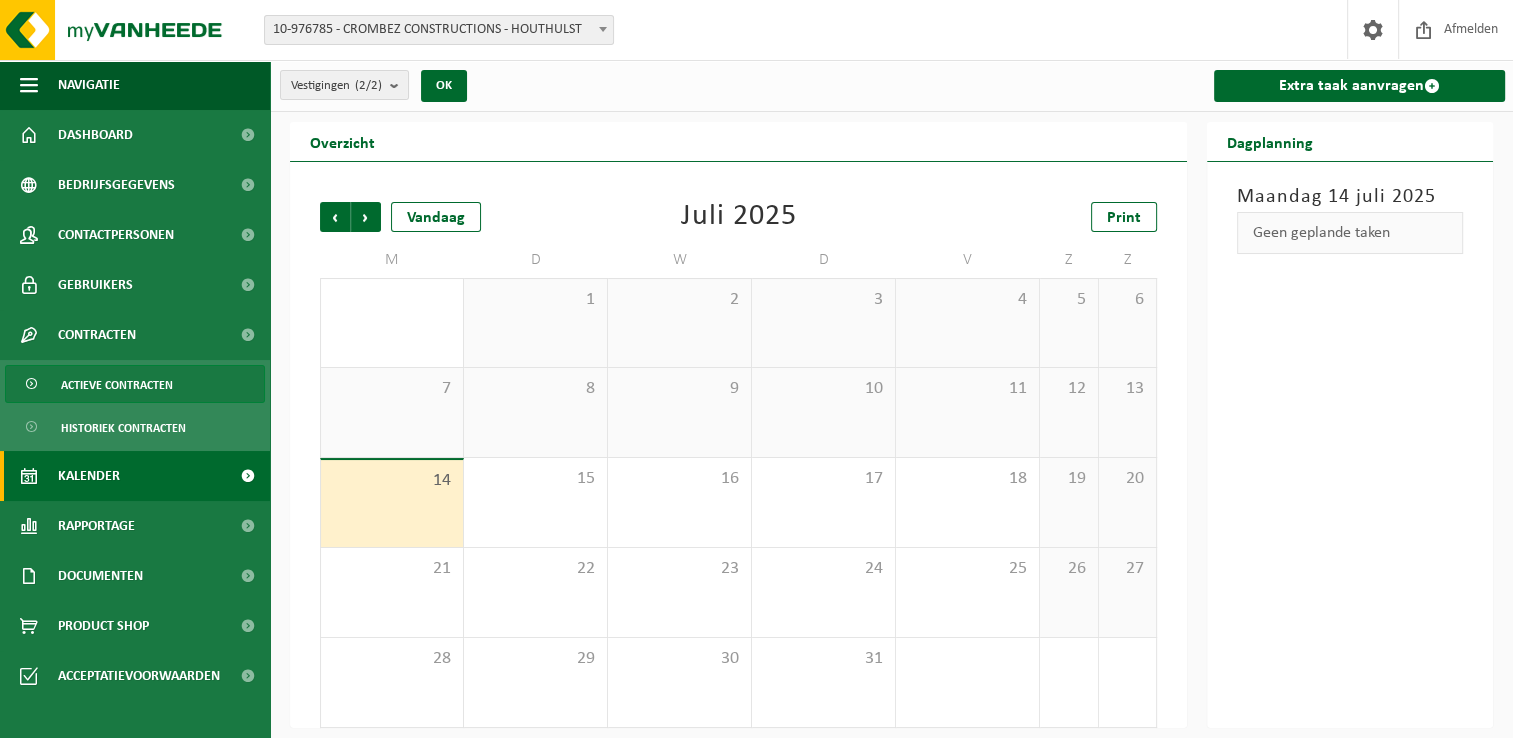 click on "Actieve contracten" at bounding box center [117, 385] 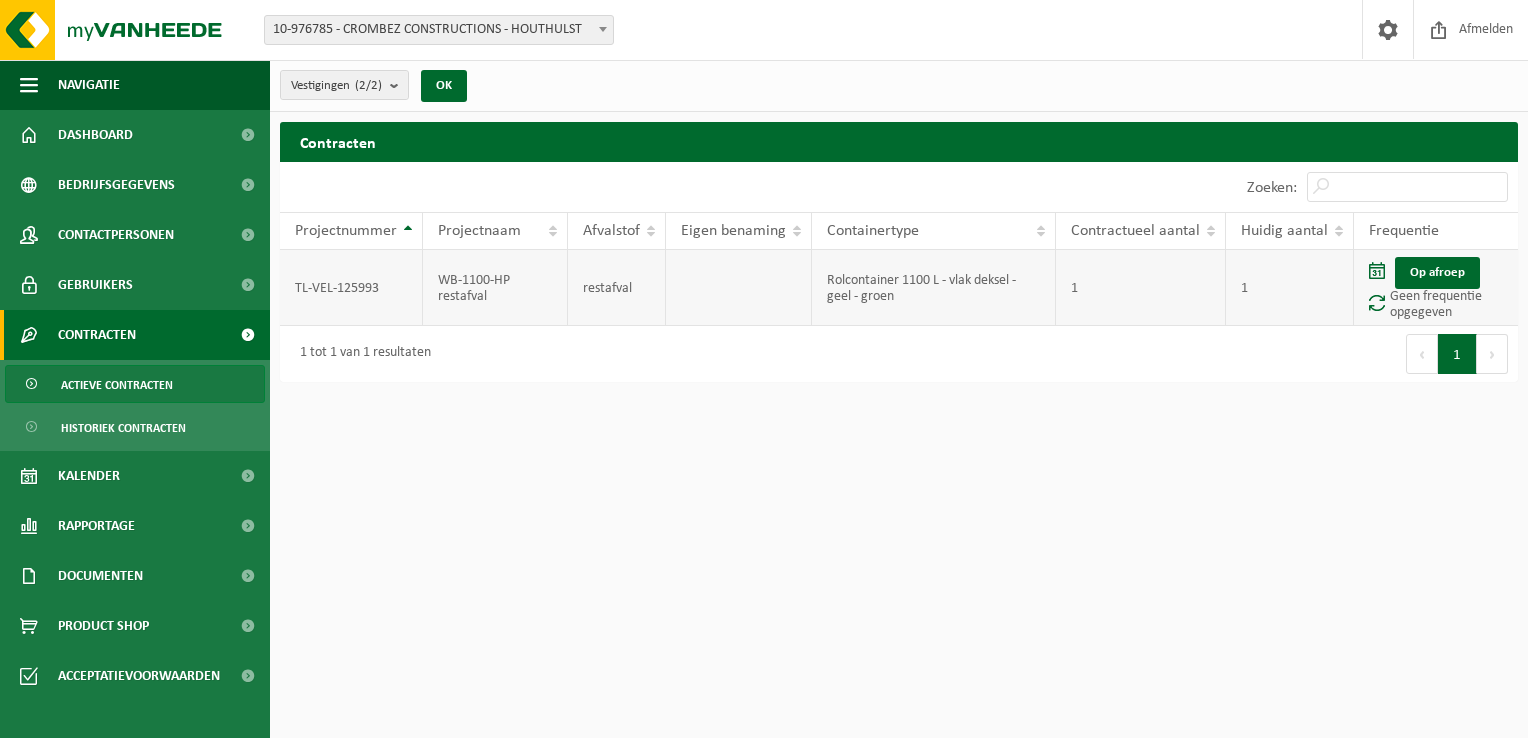 scroll, scrollTop: 0, scrollLeft: 0, axis: both 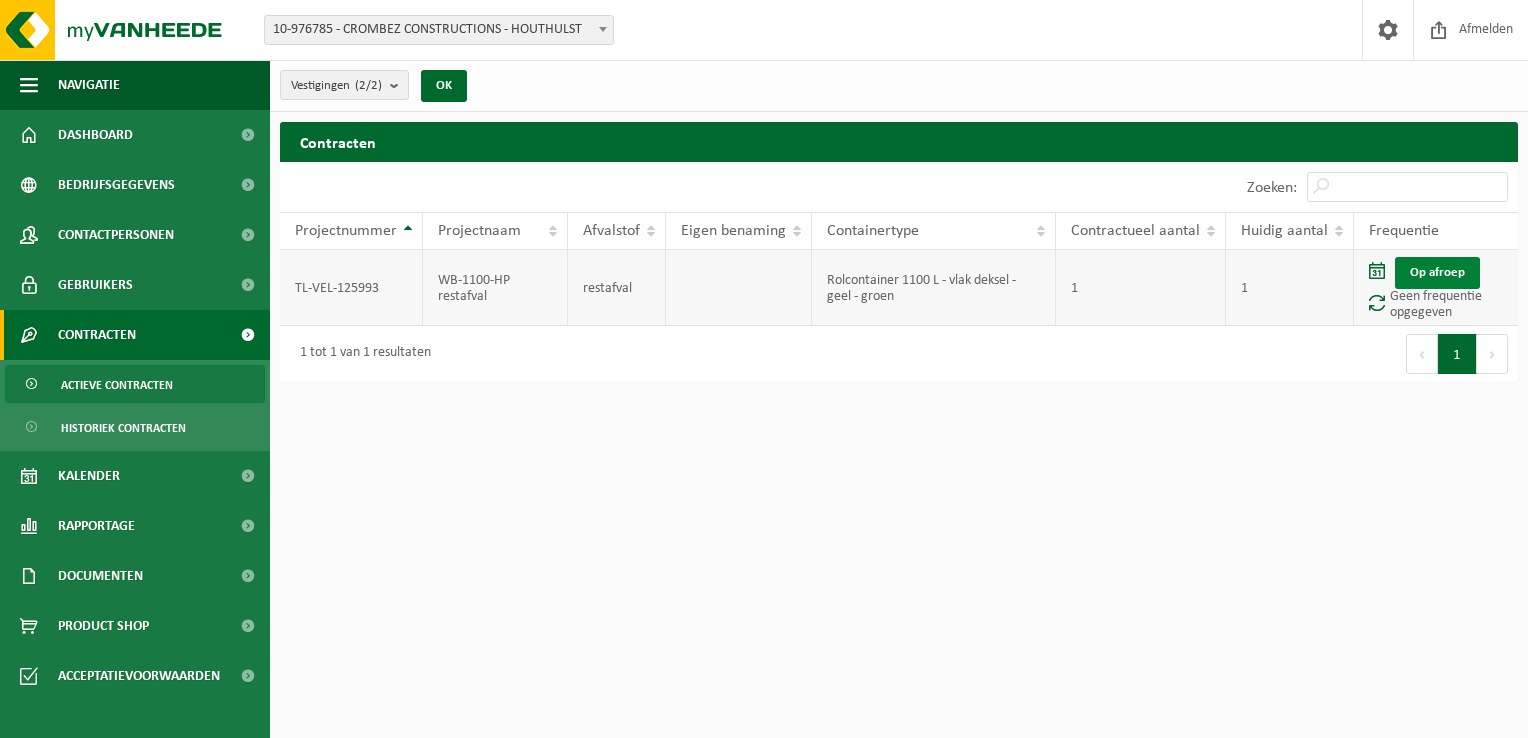 click on "Op afroep" at bounding box center [1437, 273] 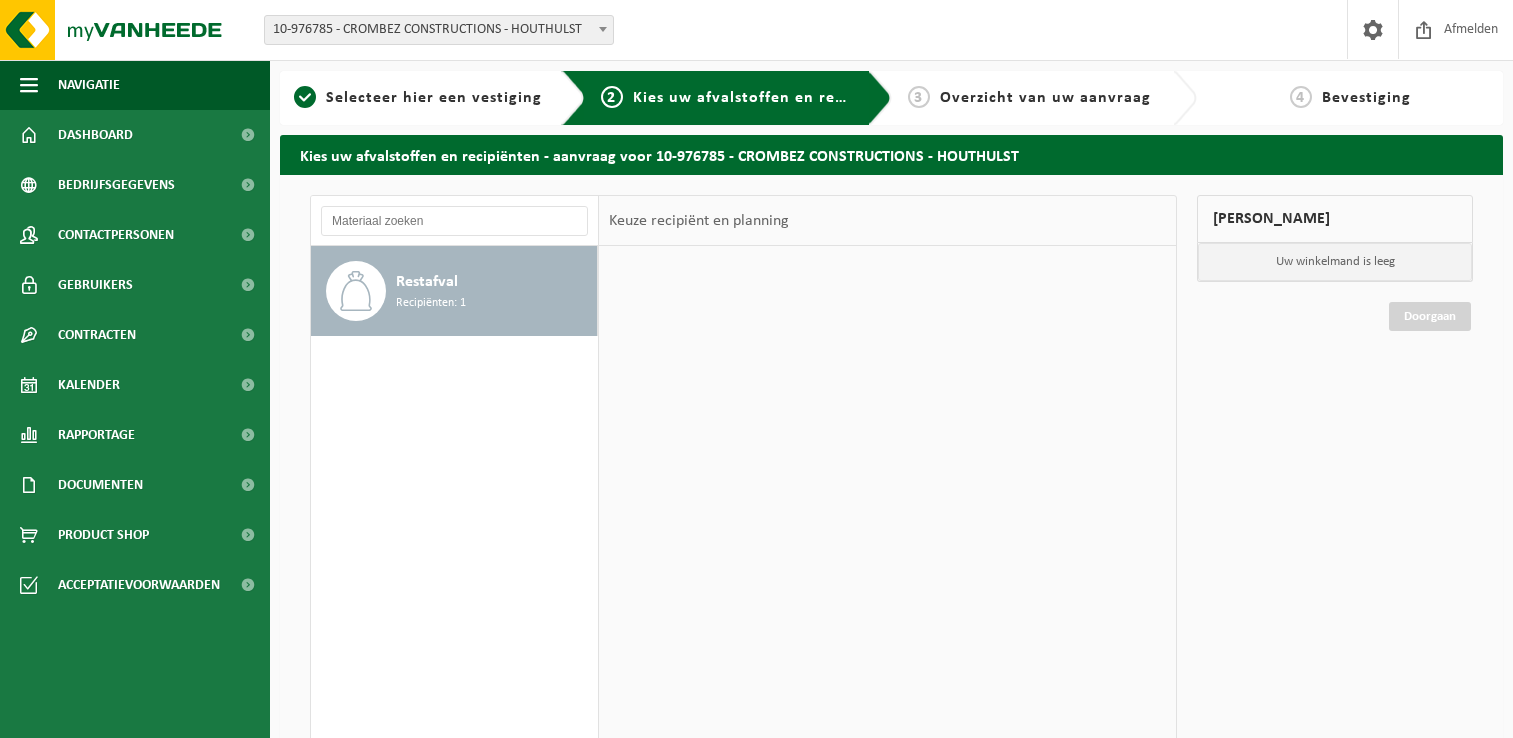 scroll, scrollTop: 0, scrollLeft: 0, axis: both 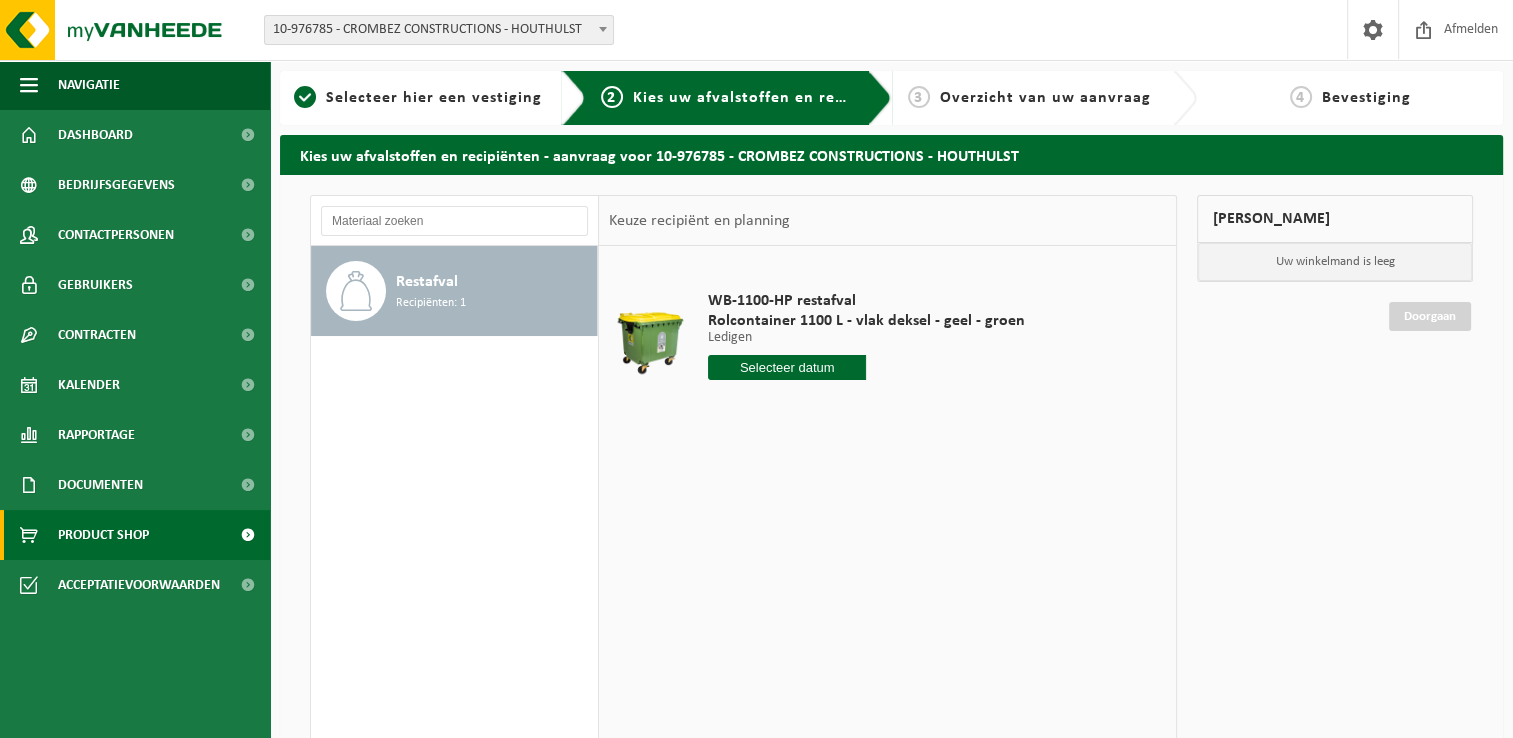 click on "Product Shop" at bounding box center [103, 535] 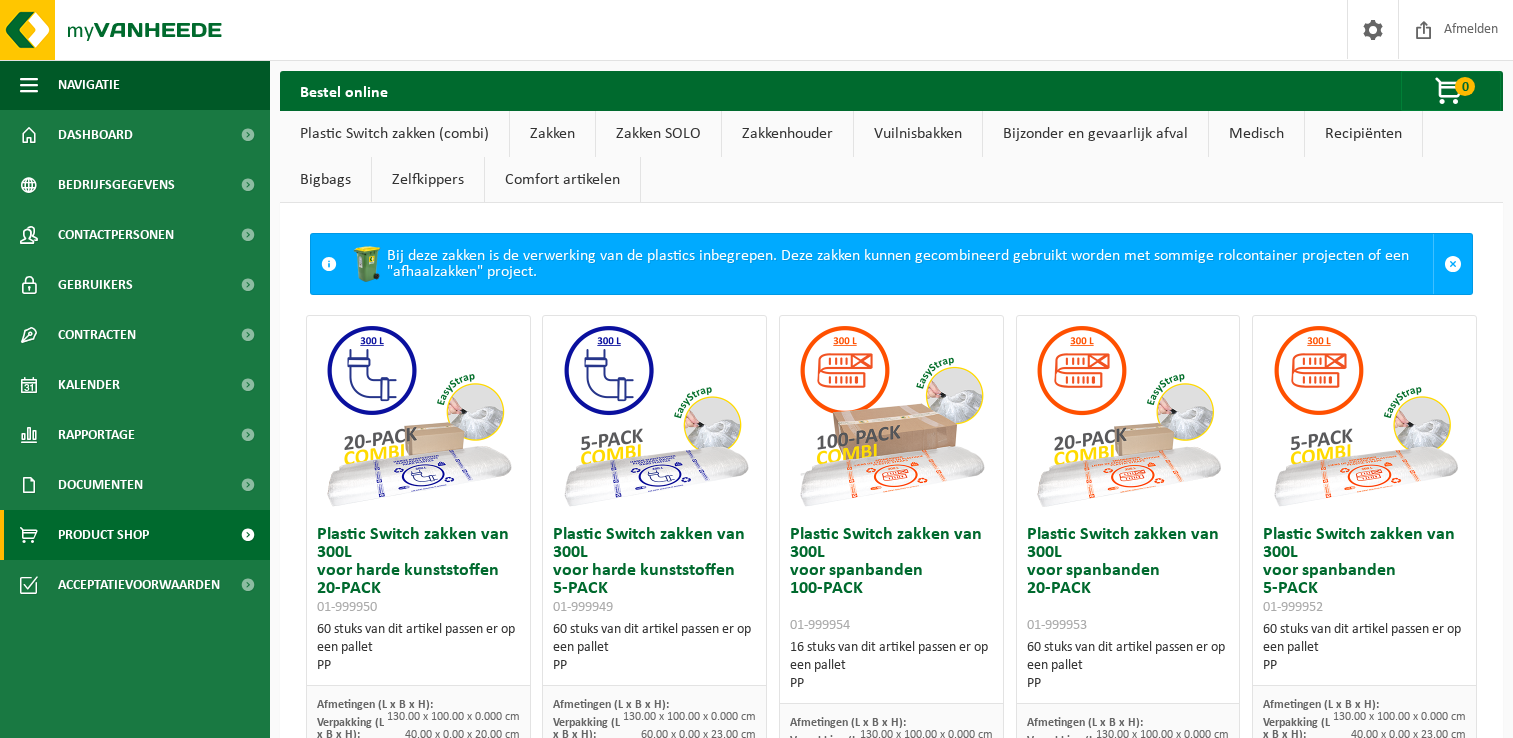 scroll, scrollTop: 0, scrollLeft: 0, axis: both 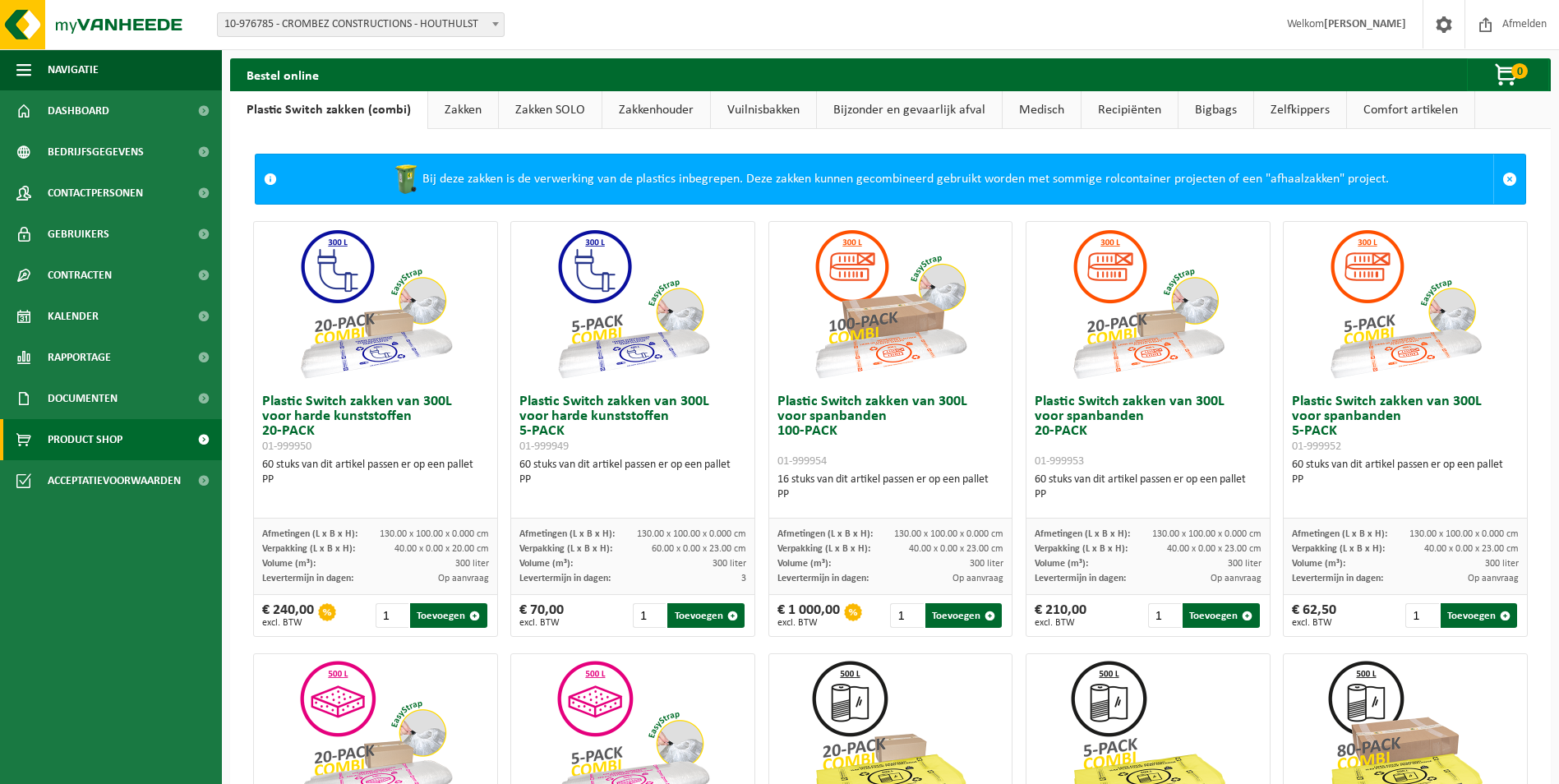 click on "Zakken" at bounding box center (463, 110) 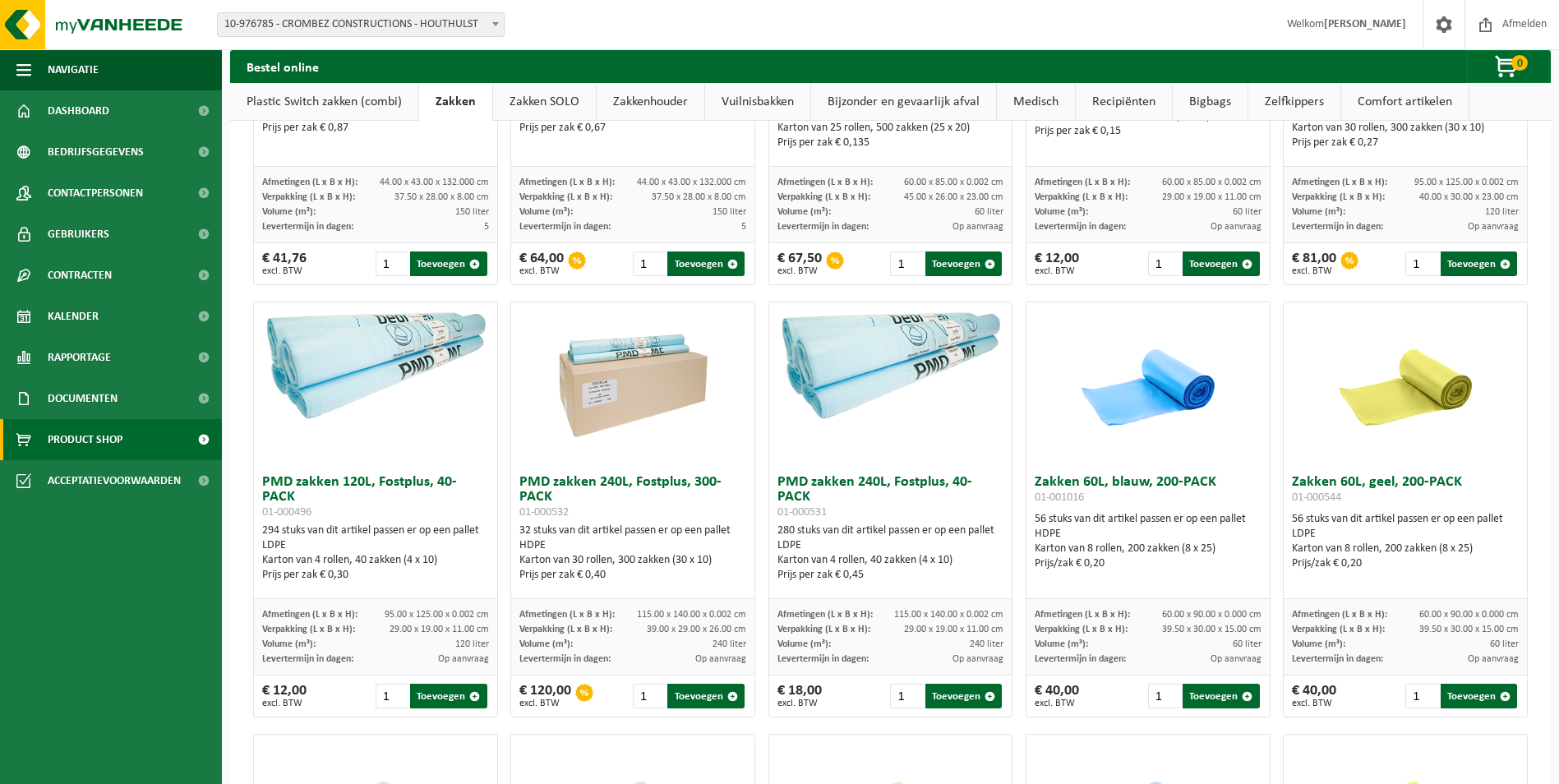 scroll, scrollTop: 1227, scrollLeft: 0, axis: vertical 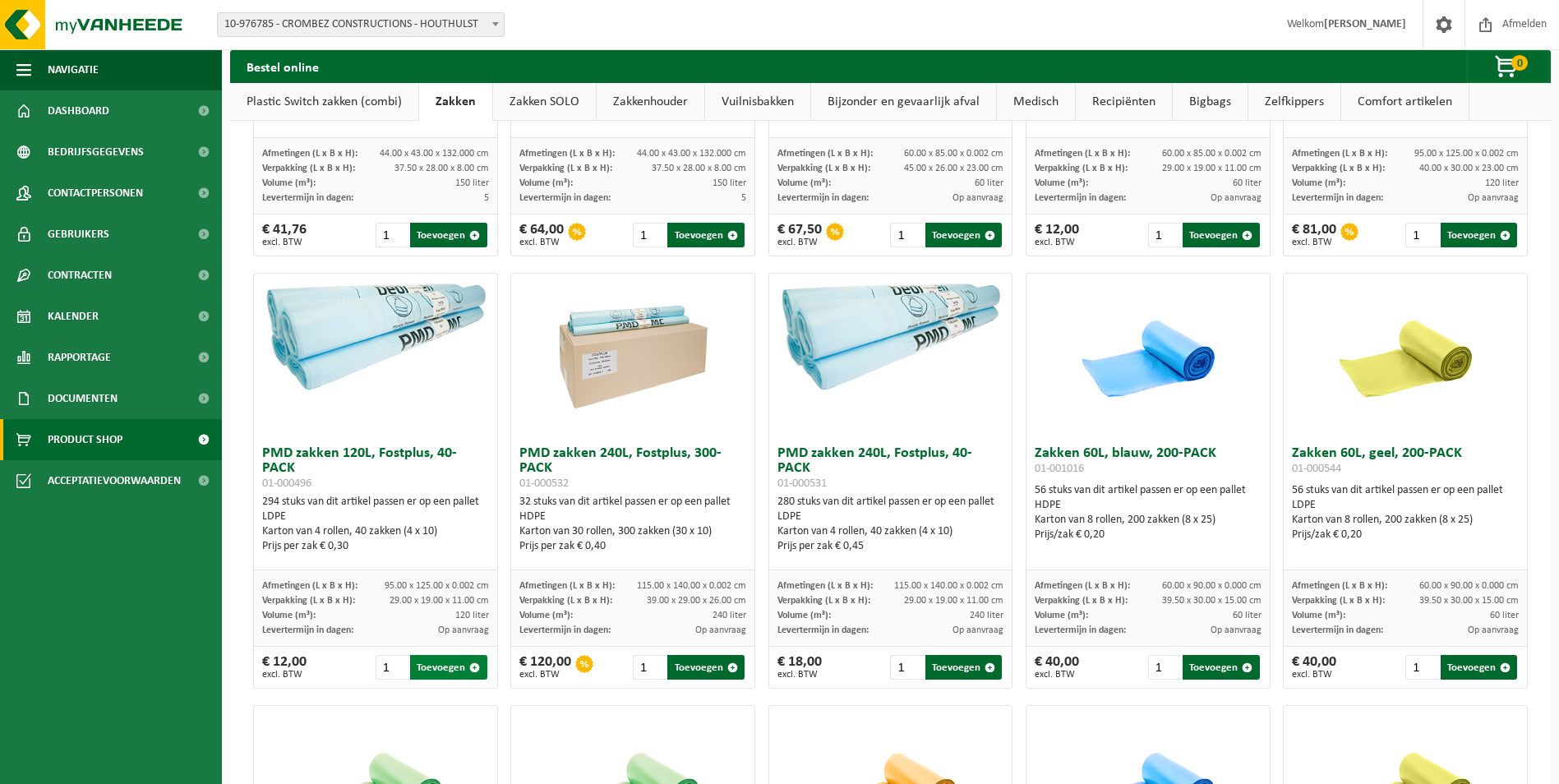 click on "Toevoegen" at bounding box center [448, 667] 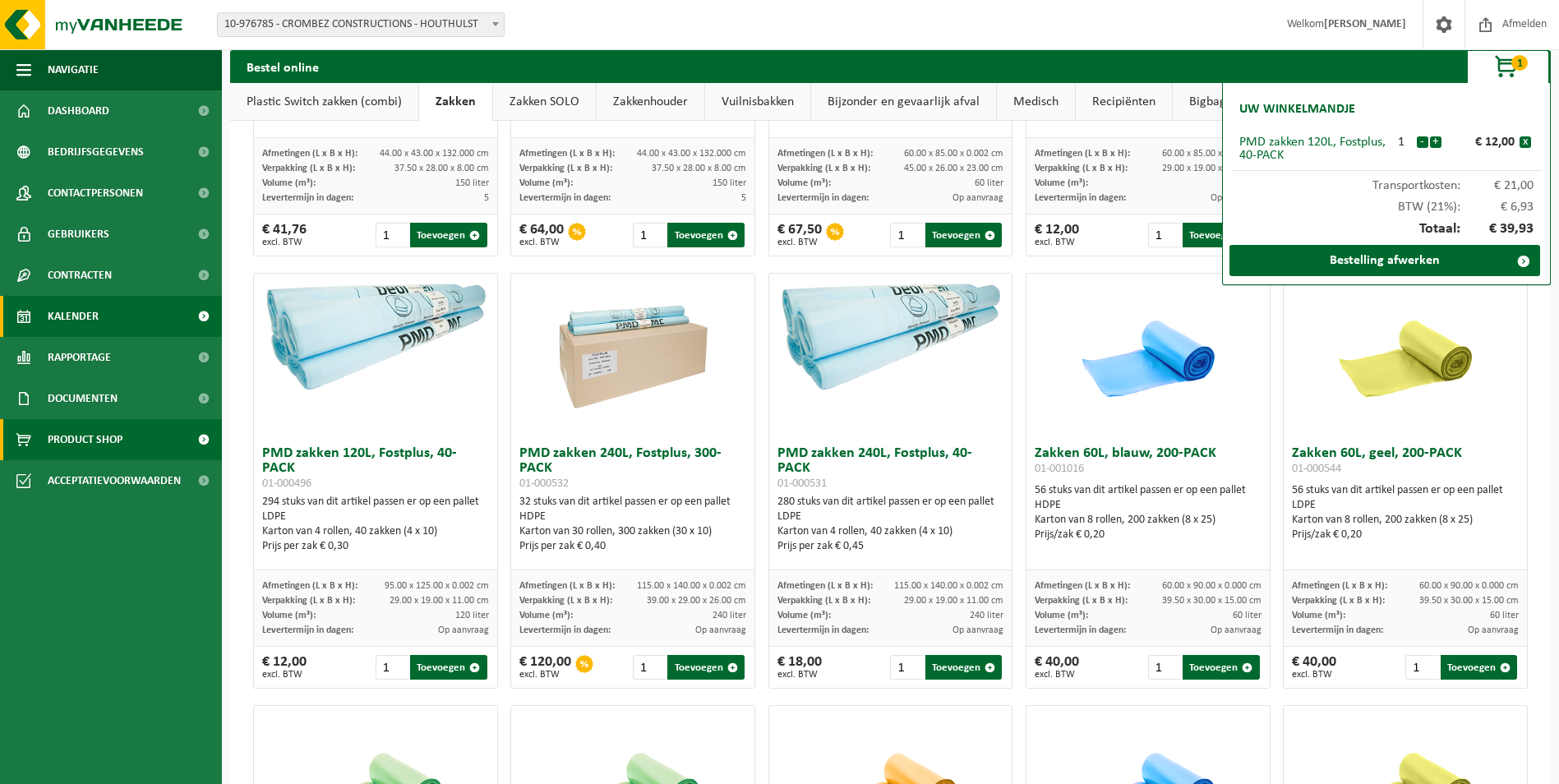 click on "Kalender" at bounding box center (111, 316) 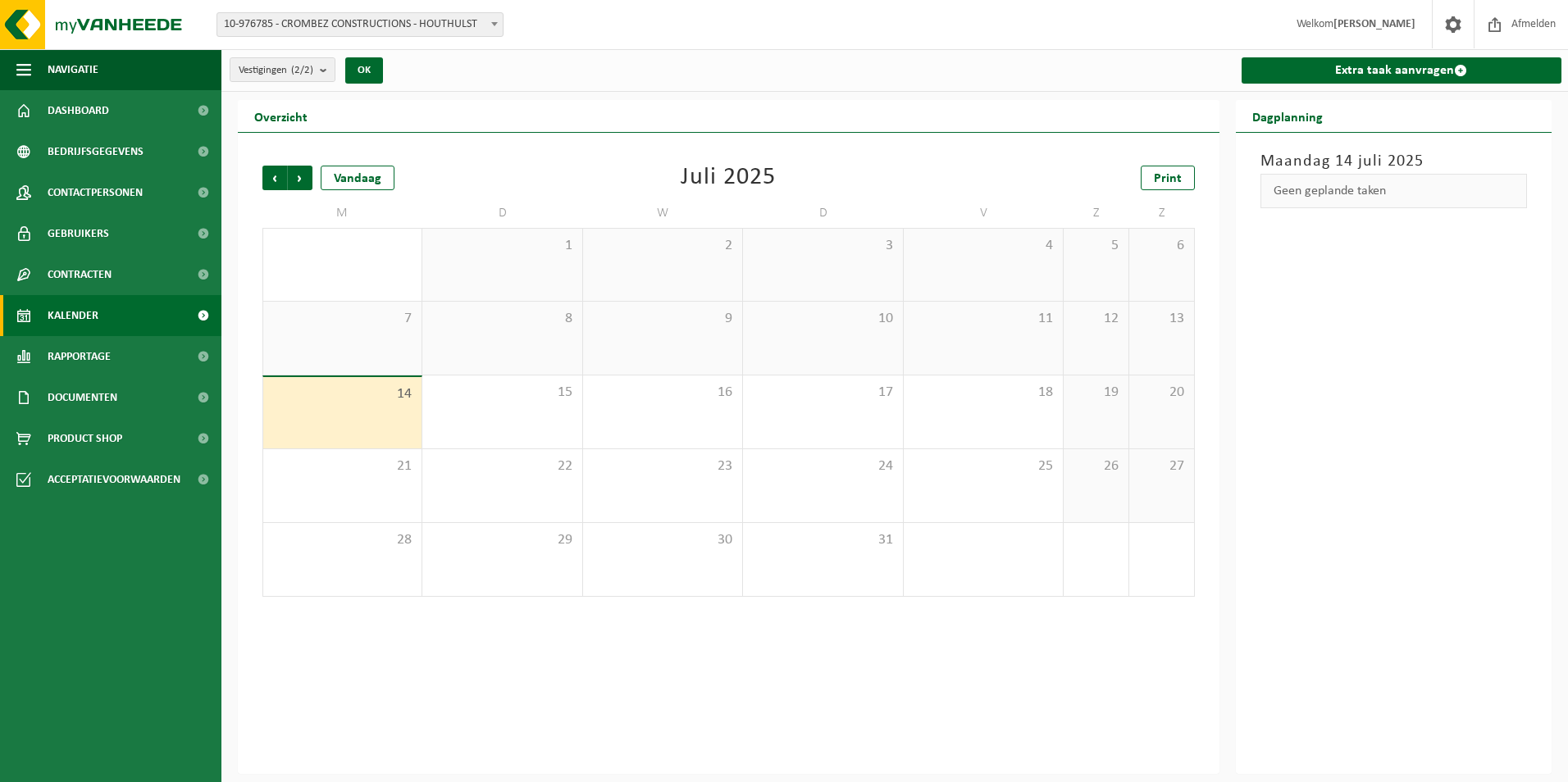 scroll, scrollTop: 0, scrollLeft: 0, axis: both 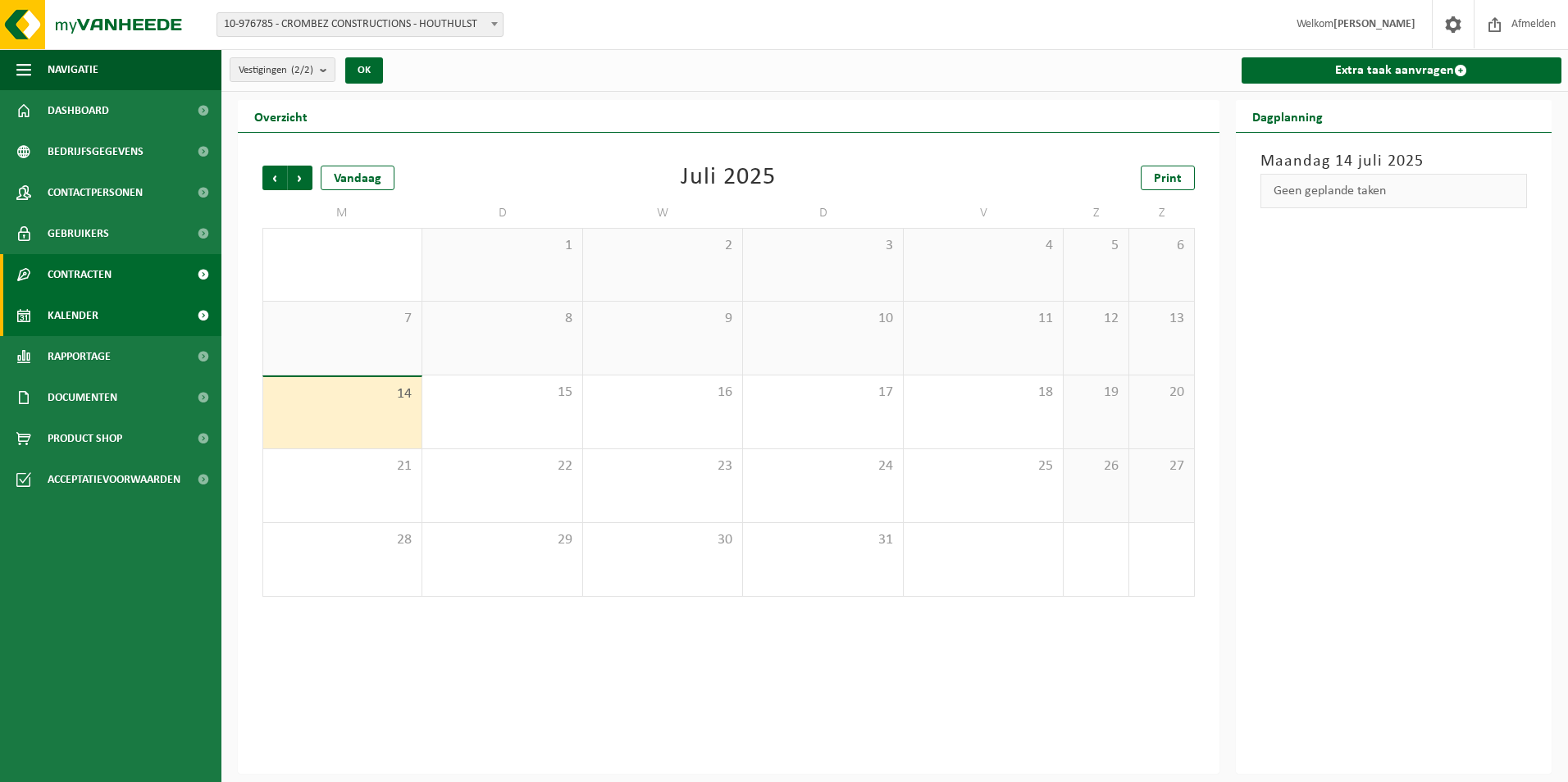 click on "Contracten" at bounding box center [80, 275] 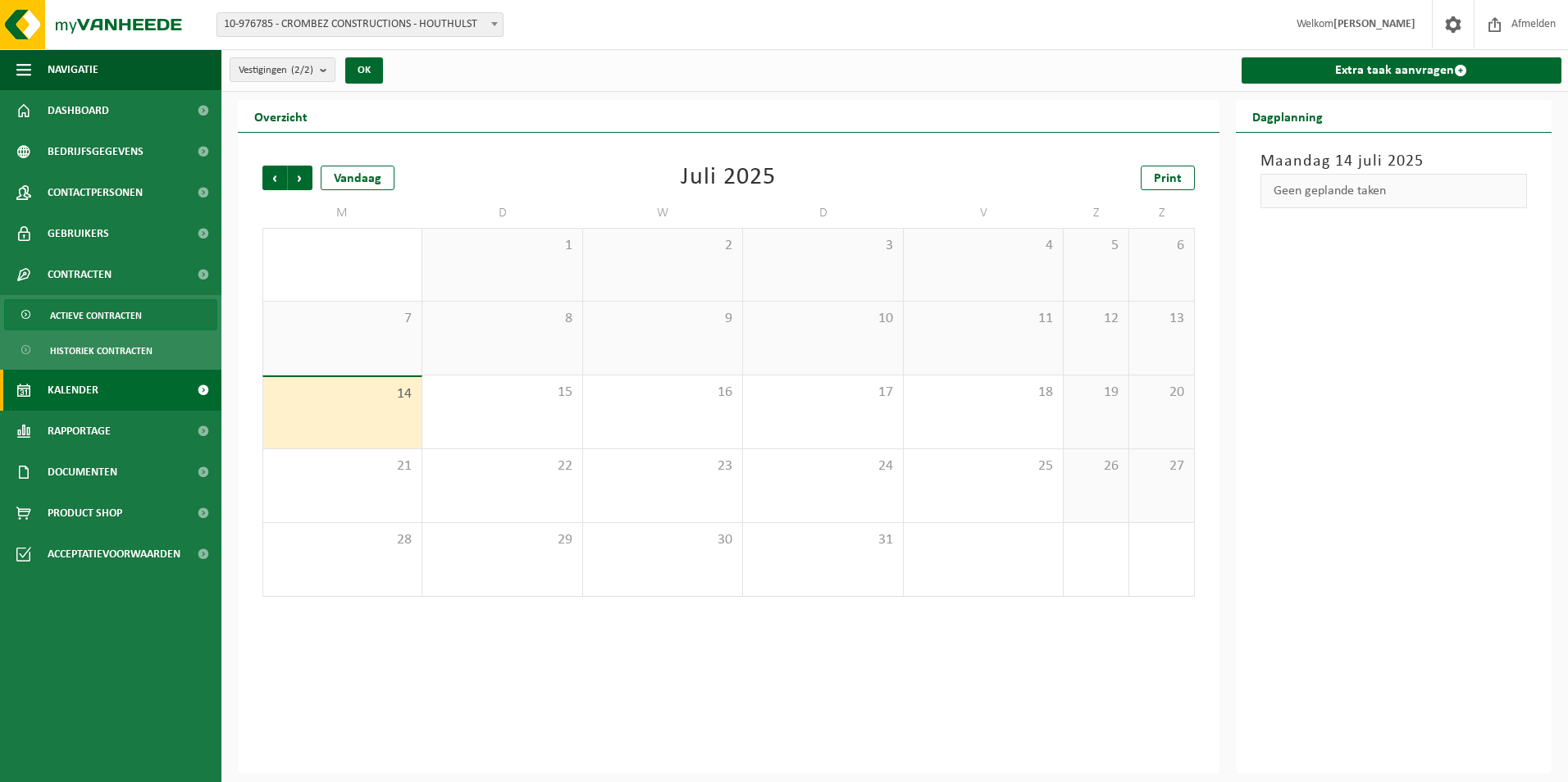 click on "Actieve contracten" at bounding box center (96, 316) 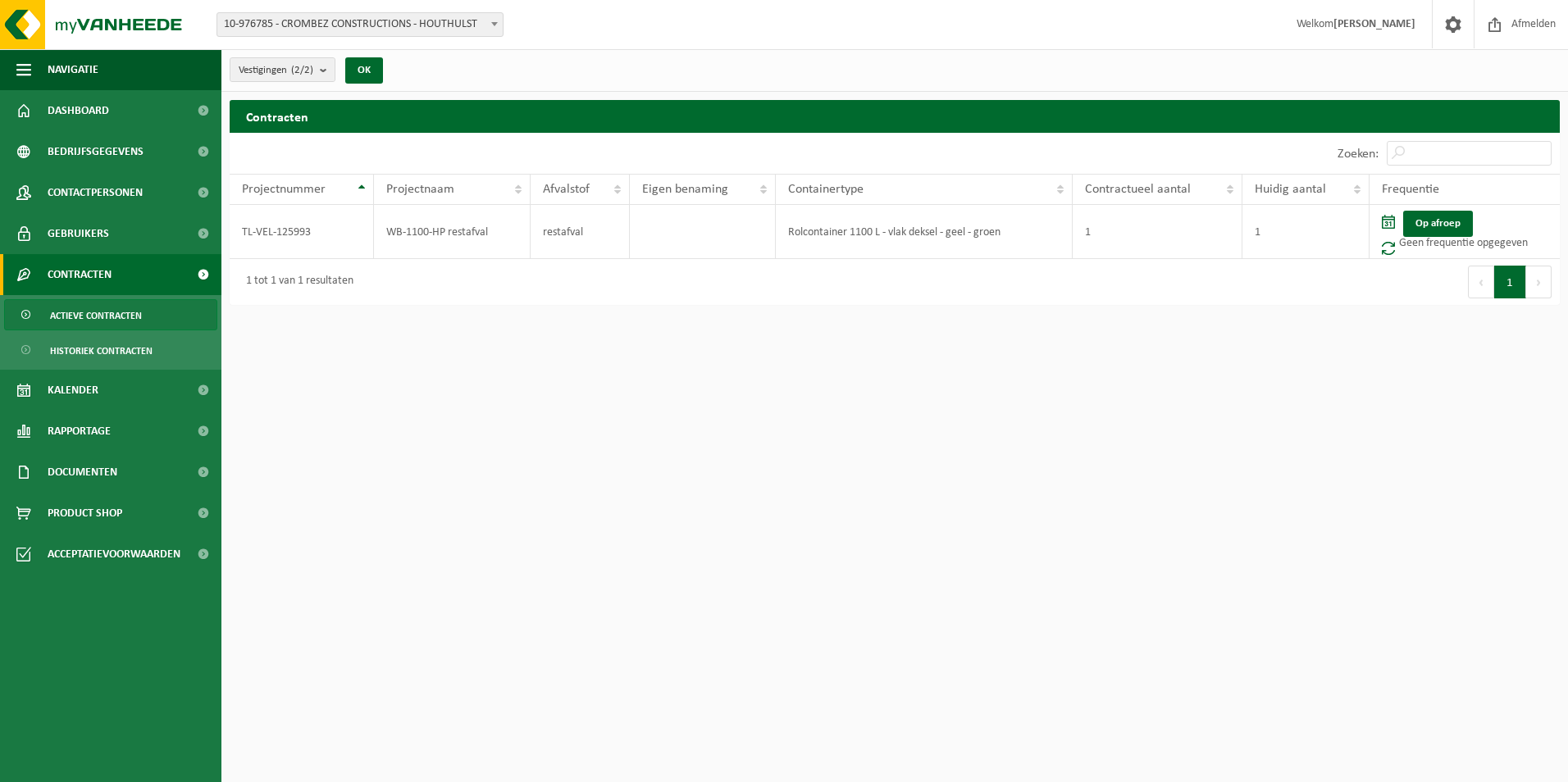 scroll, scrollTop: 0, scrollLeft: 0, axis: both 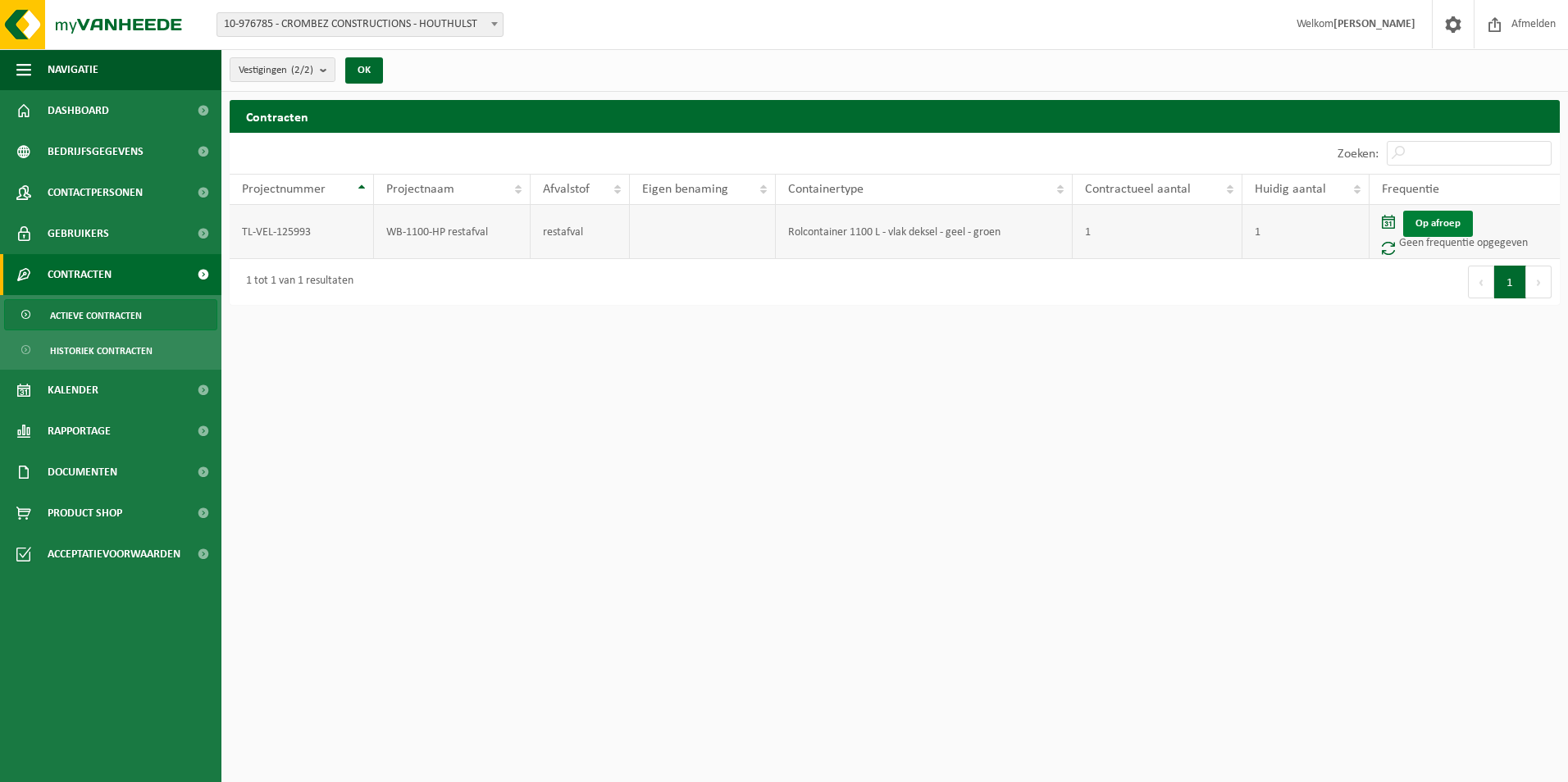 click on "Op afroep" at bounding box center (1438, 224) 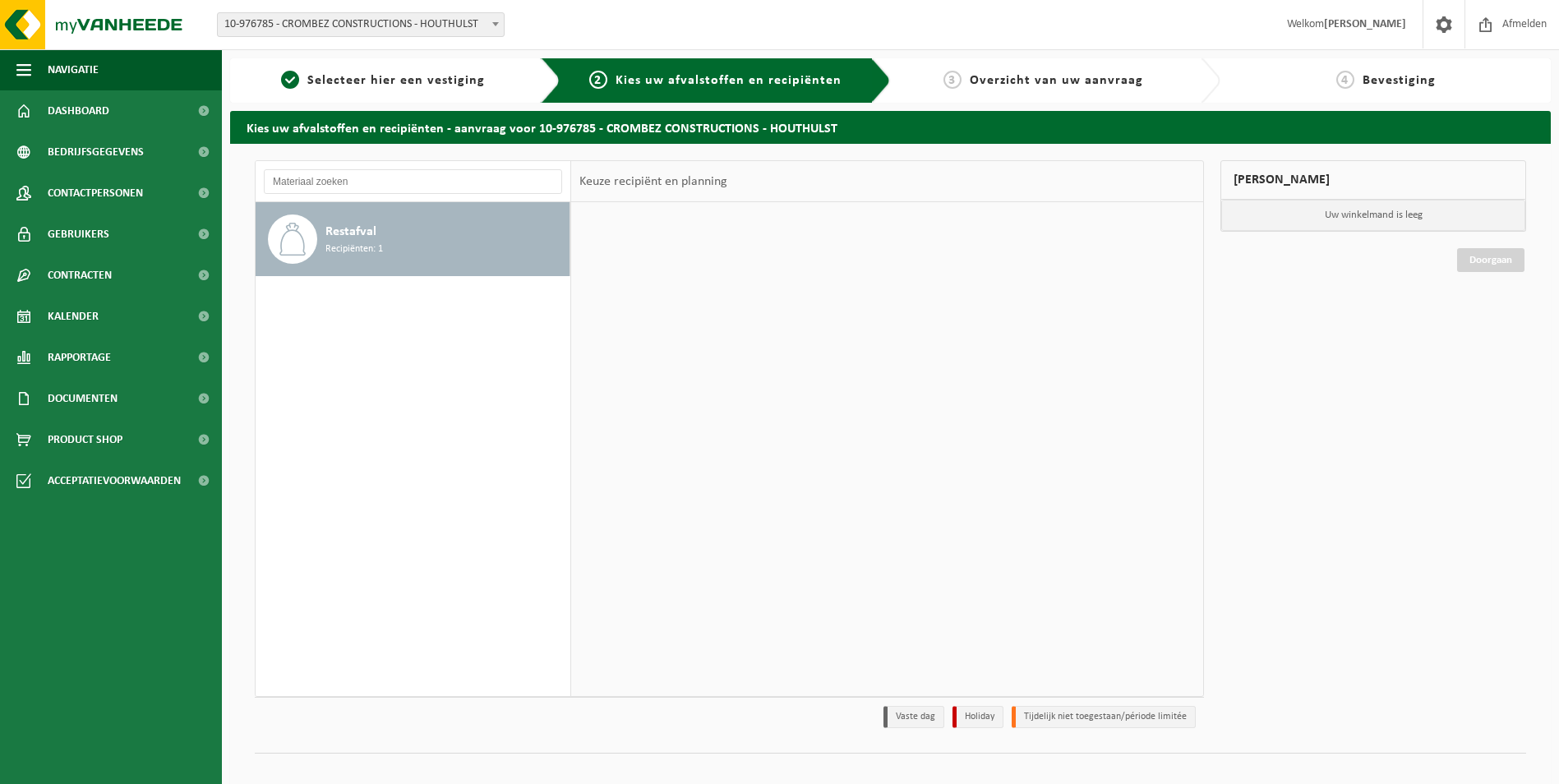 scroll, scrollTop: 0, scrollLeft: 0, axis: both 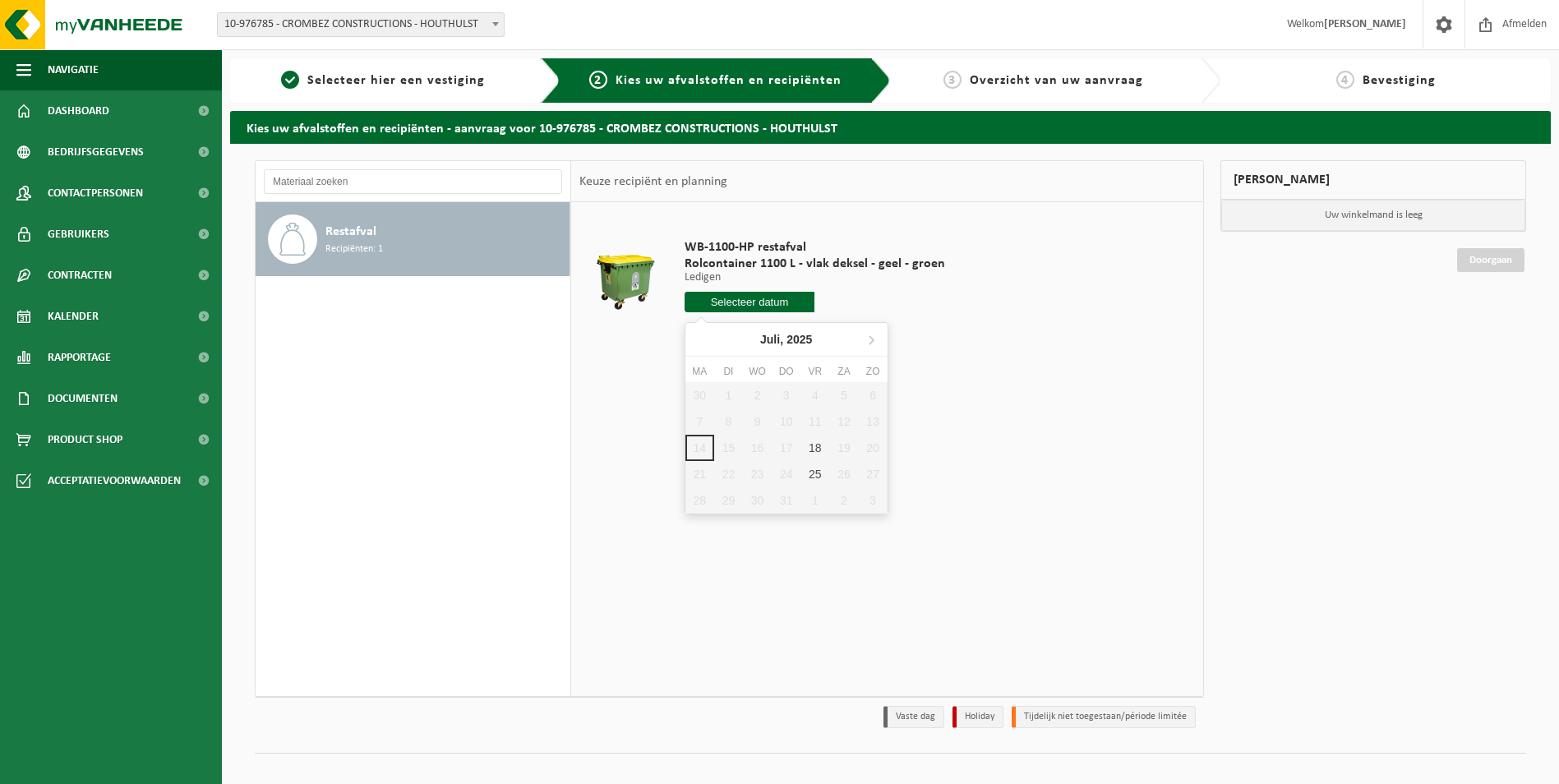 click at bounding box center [750, 302] 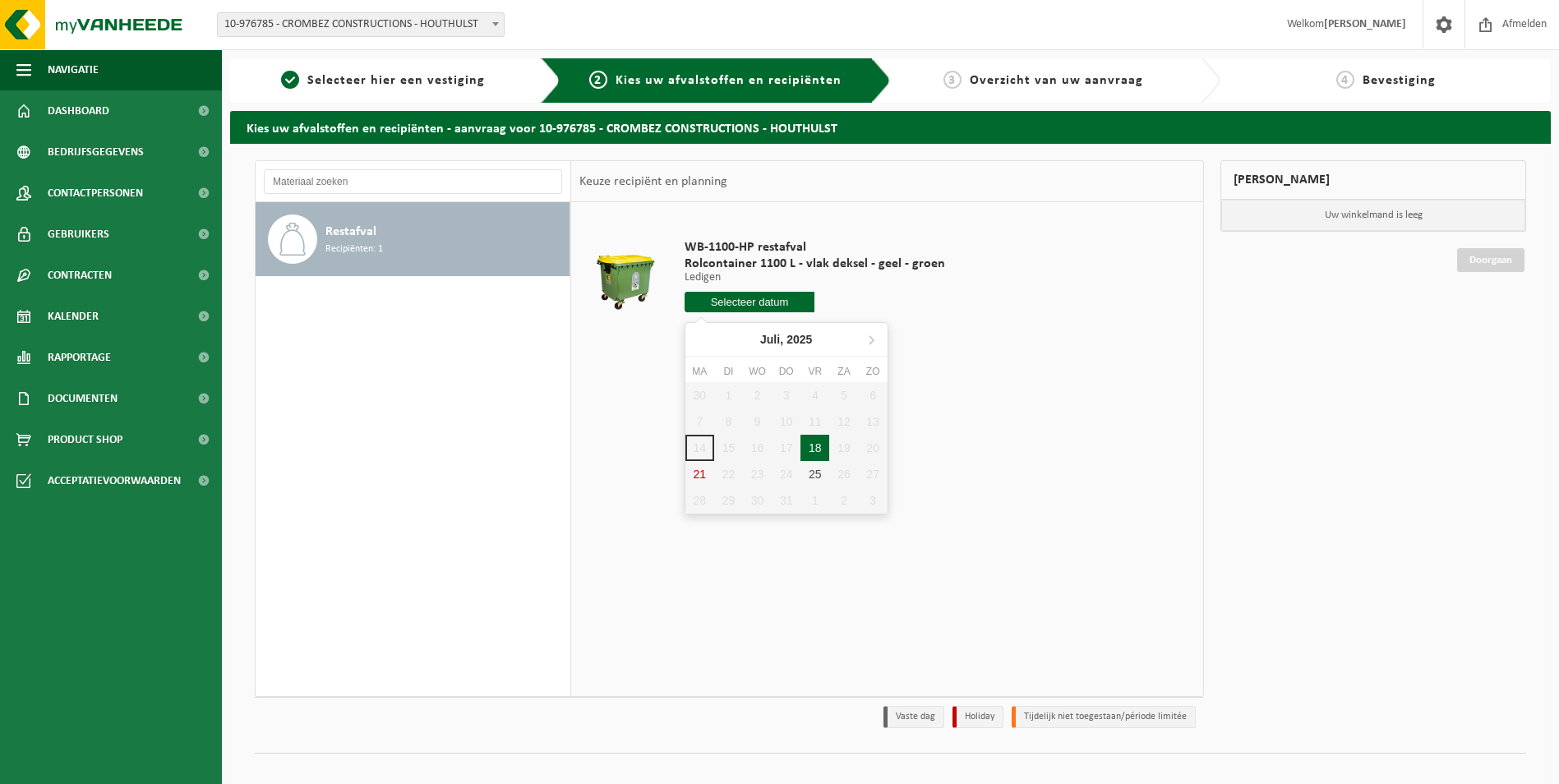 click on "18" at bounding box center (814, 448) 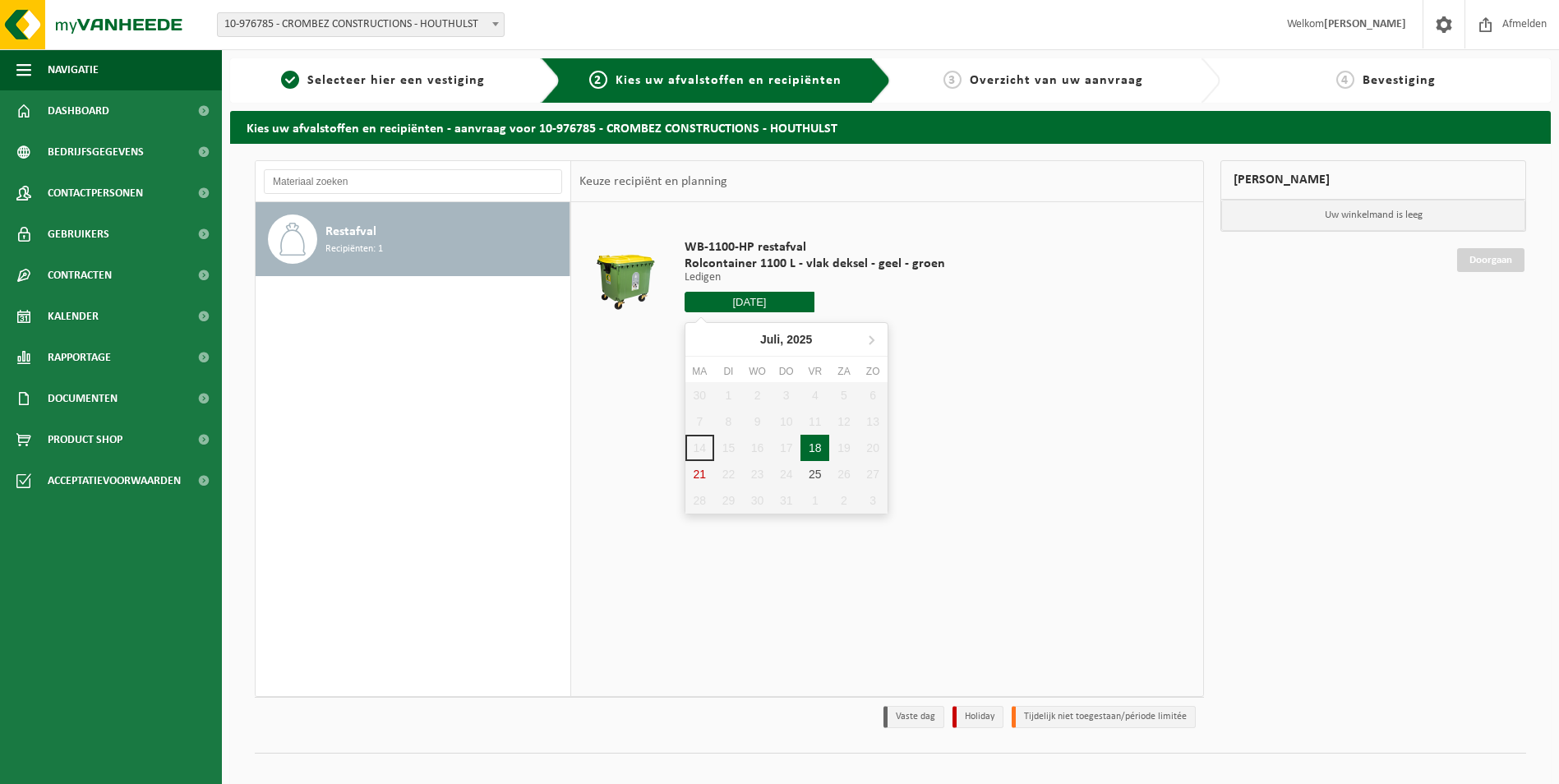 type on "Van 2025-07-18" 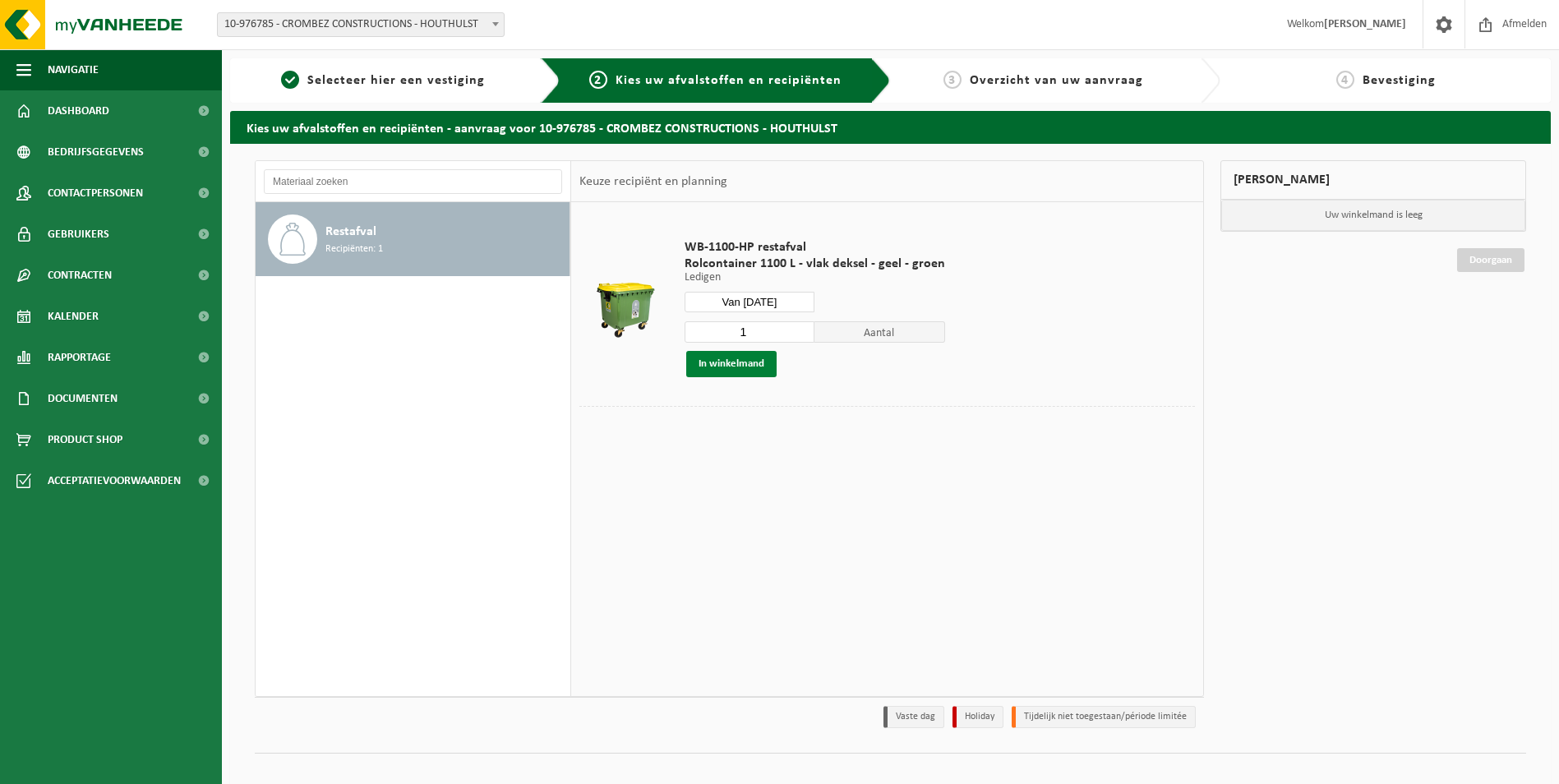 click on "In winkelmand" at bounding box center (731, 364) 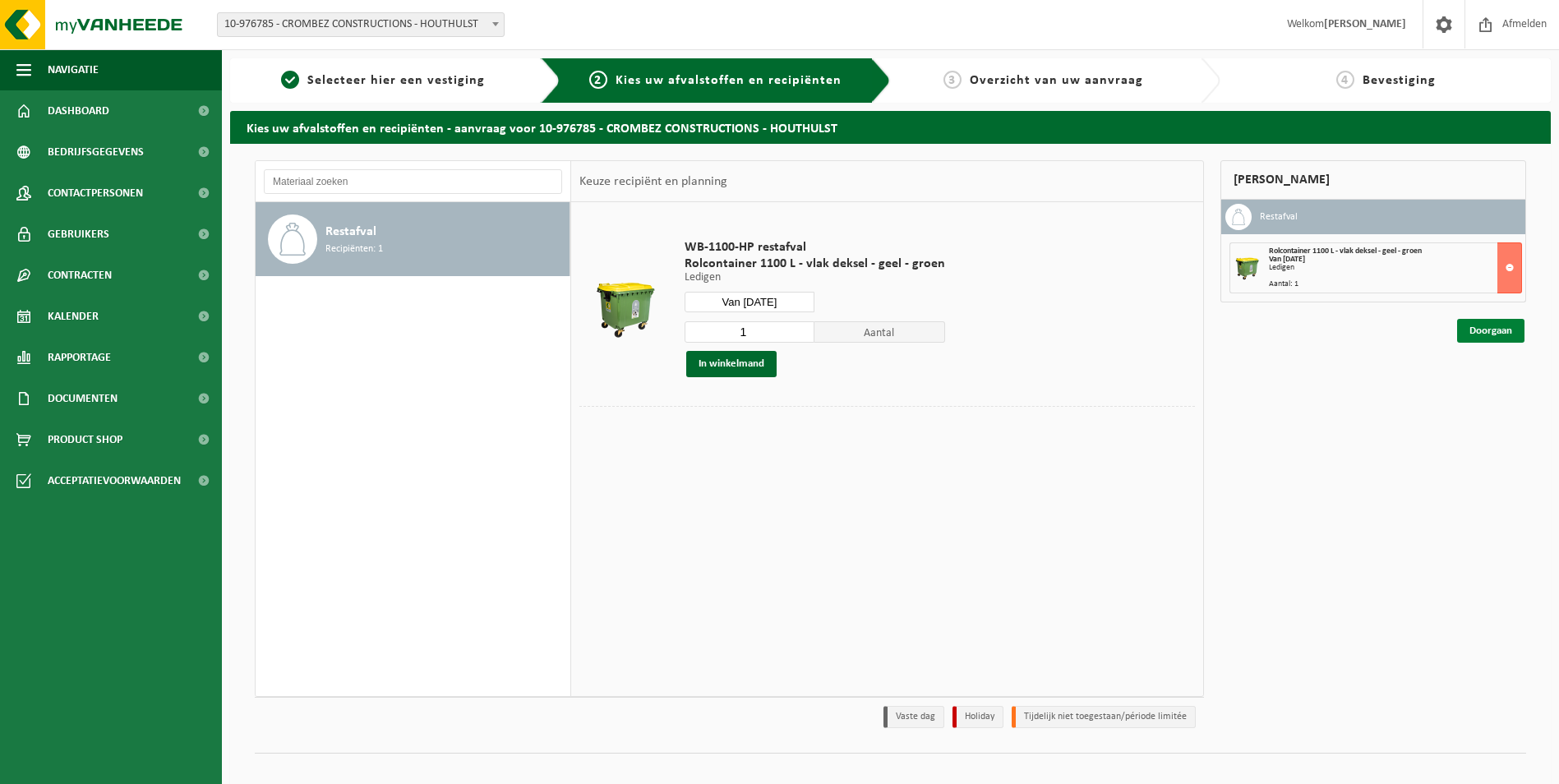 click on "Doorgaan" at bounding box center (1491, 330) 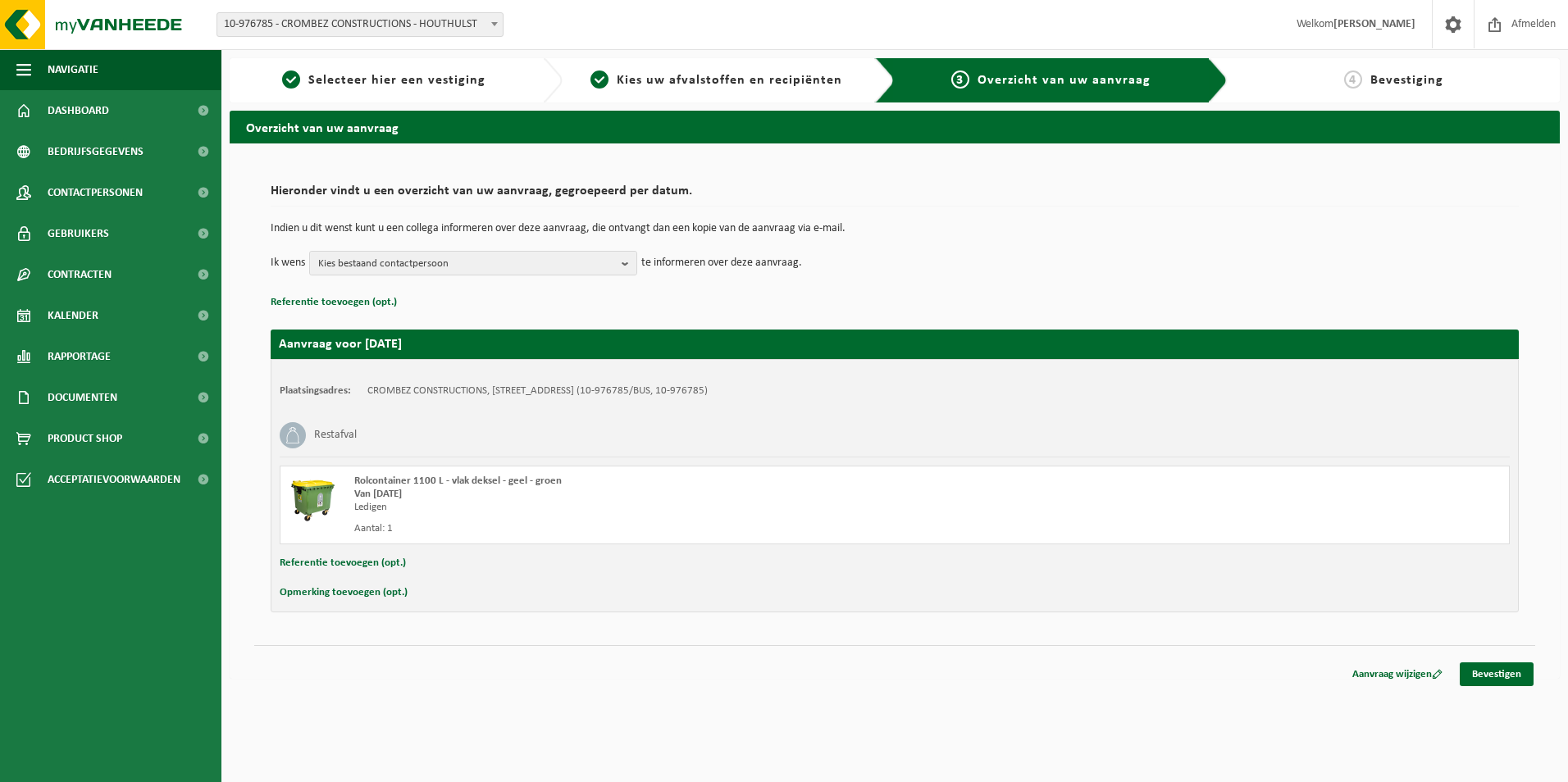 scroll, scrollTop: 0, scrollLeft: 0, axis: both 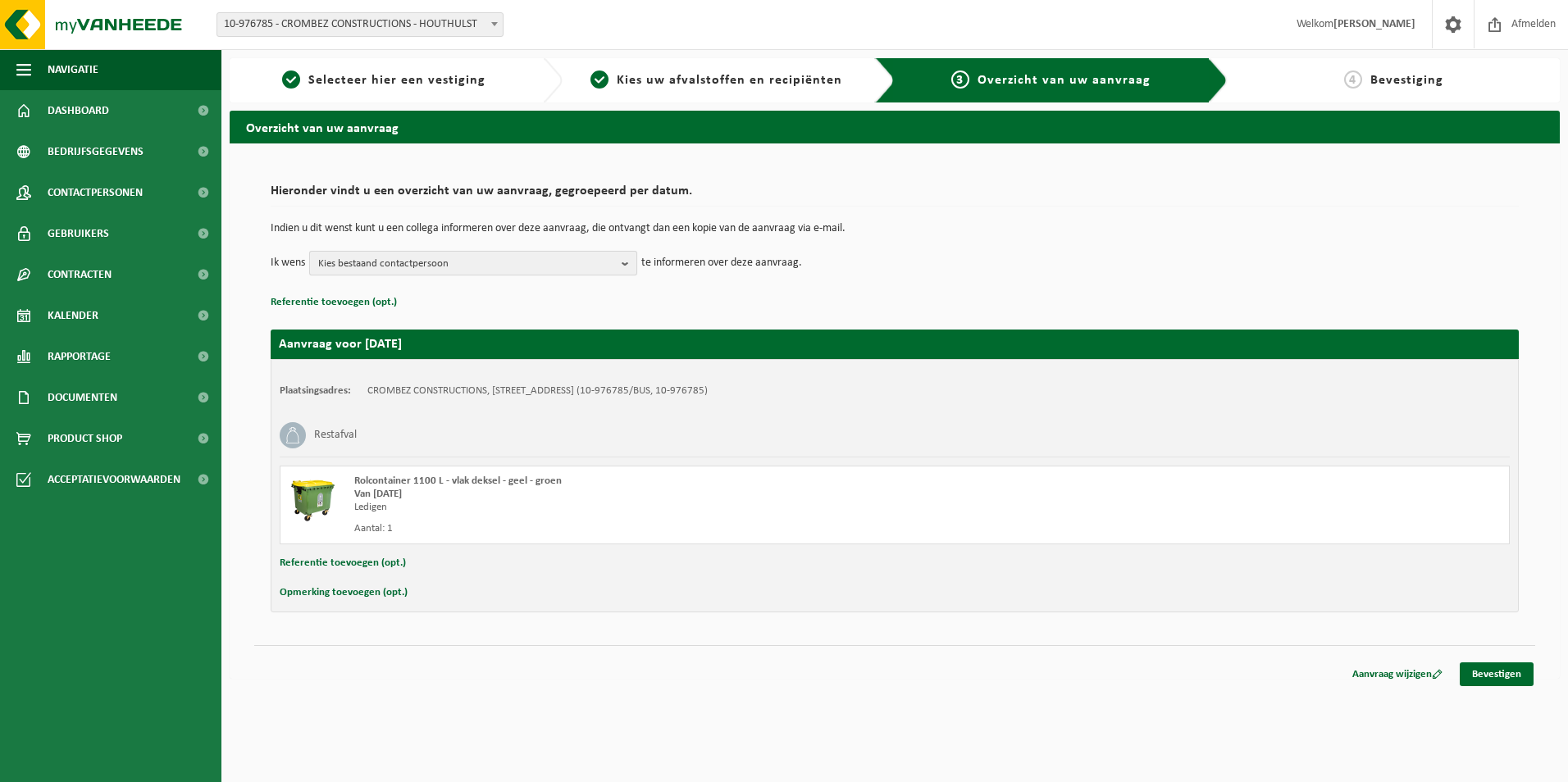 click on "Kies bestaand contactpersoon" at bounding box center (467, 264) 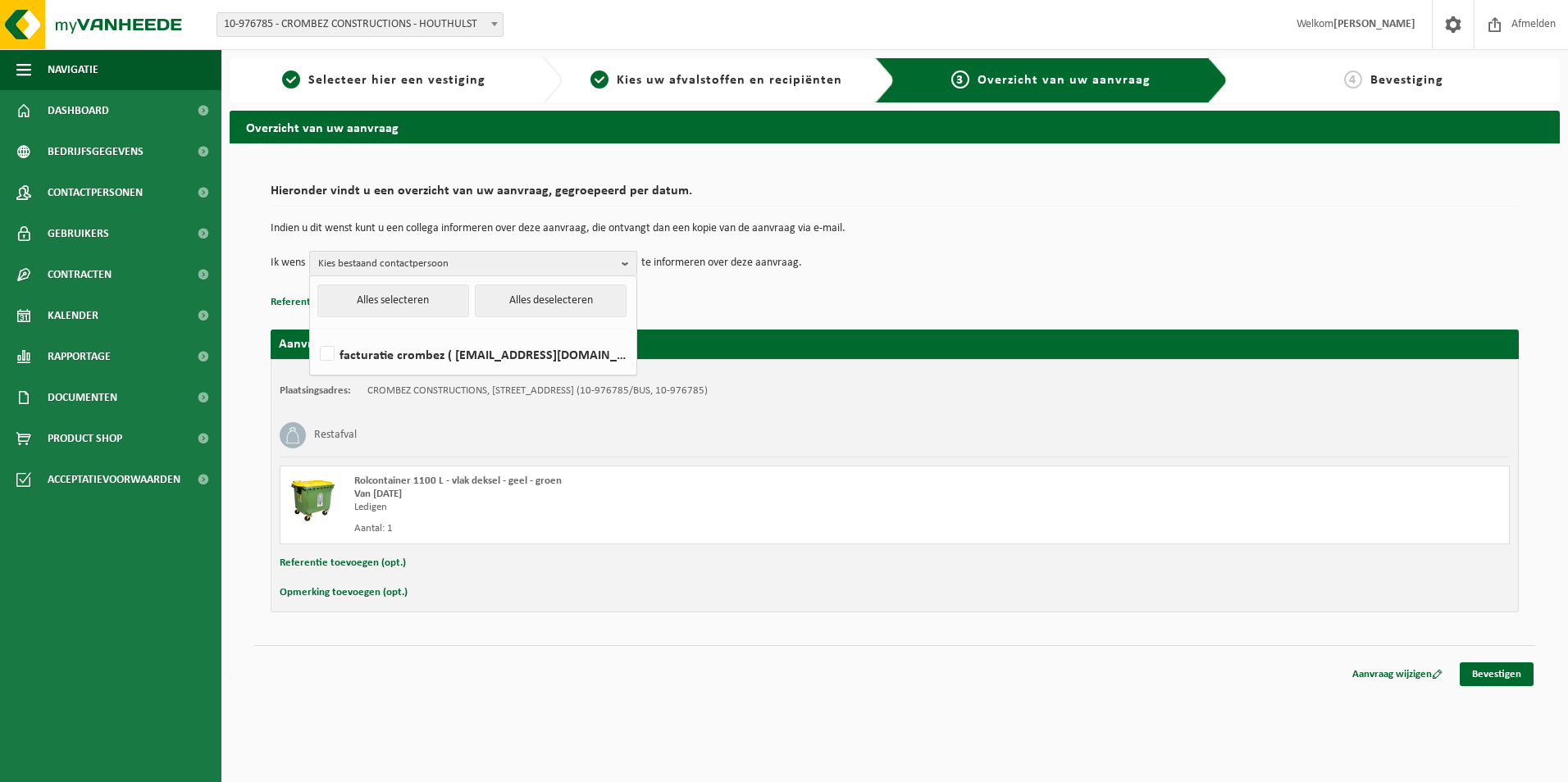 click on "Hieronder vindt u een overzicht van uw aanvraag, gegroepeerd per datum.              Indien u dit wenst kunt u een collega informeren over deze aanvraag, die ontvangt dan een kopie van de aanvraag via e-mail.           Ik wens        Kies bestaand contactpersoon                   Alles selecteren Alles deselecteren         facturatie crombez ( facturatie@crombezconstructions.be )              te informeren over deze aanvraag.               Referentie toevoegen (opt.)" at bounding box center (895, 244) 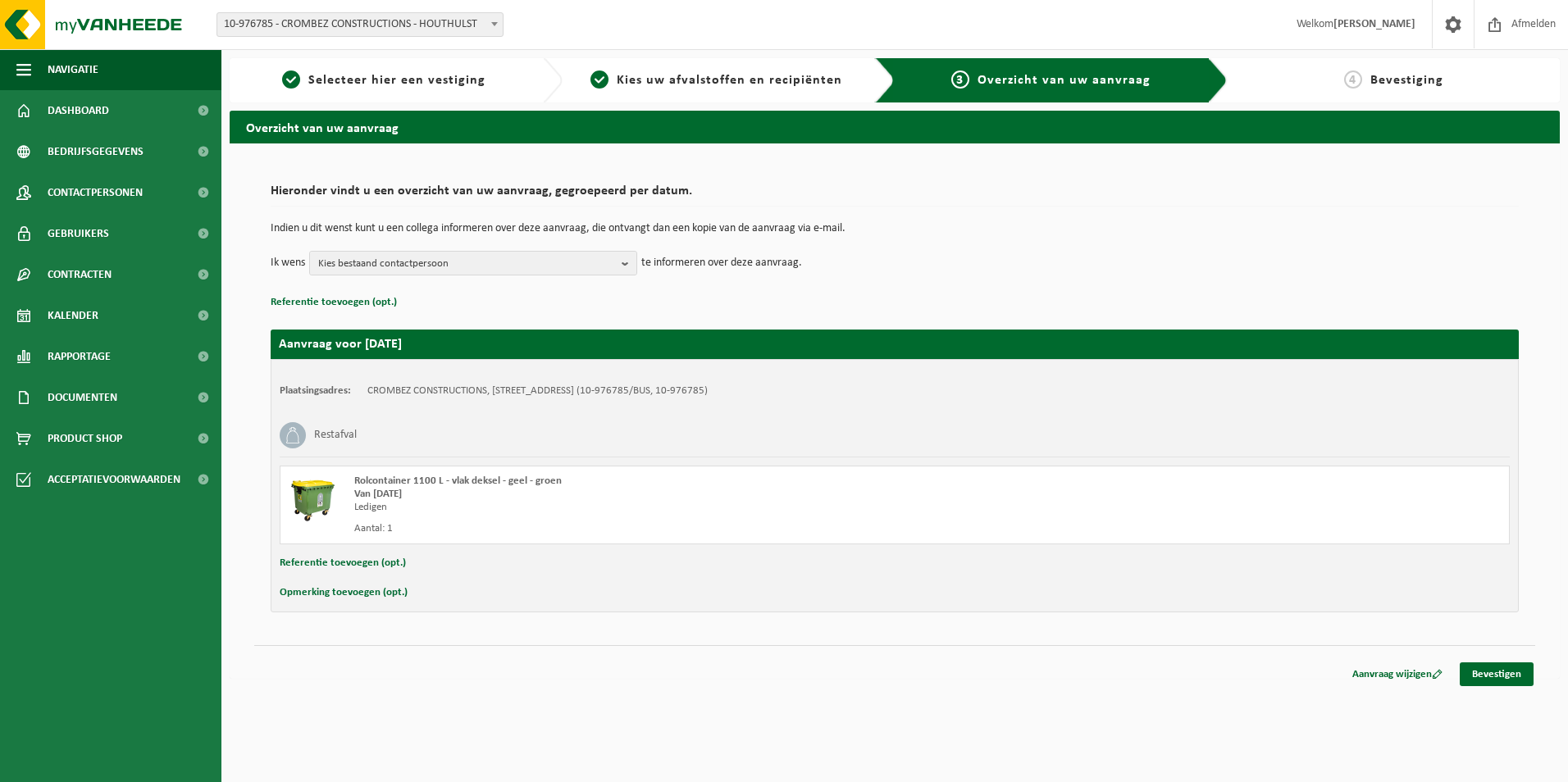 click on "Opmerking toevoegen (opt.)" at bounding box center [344, 593] 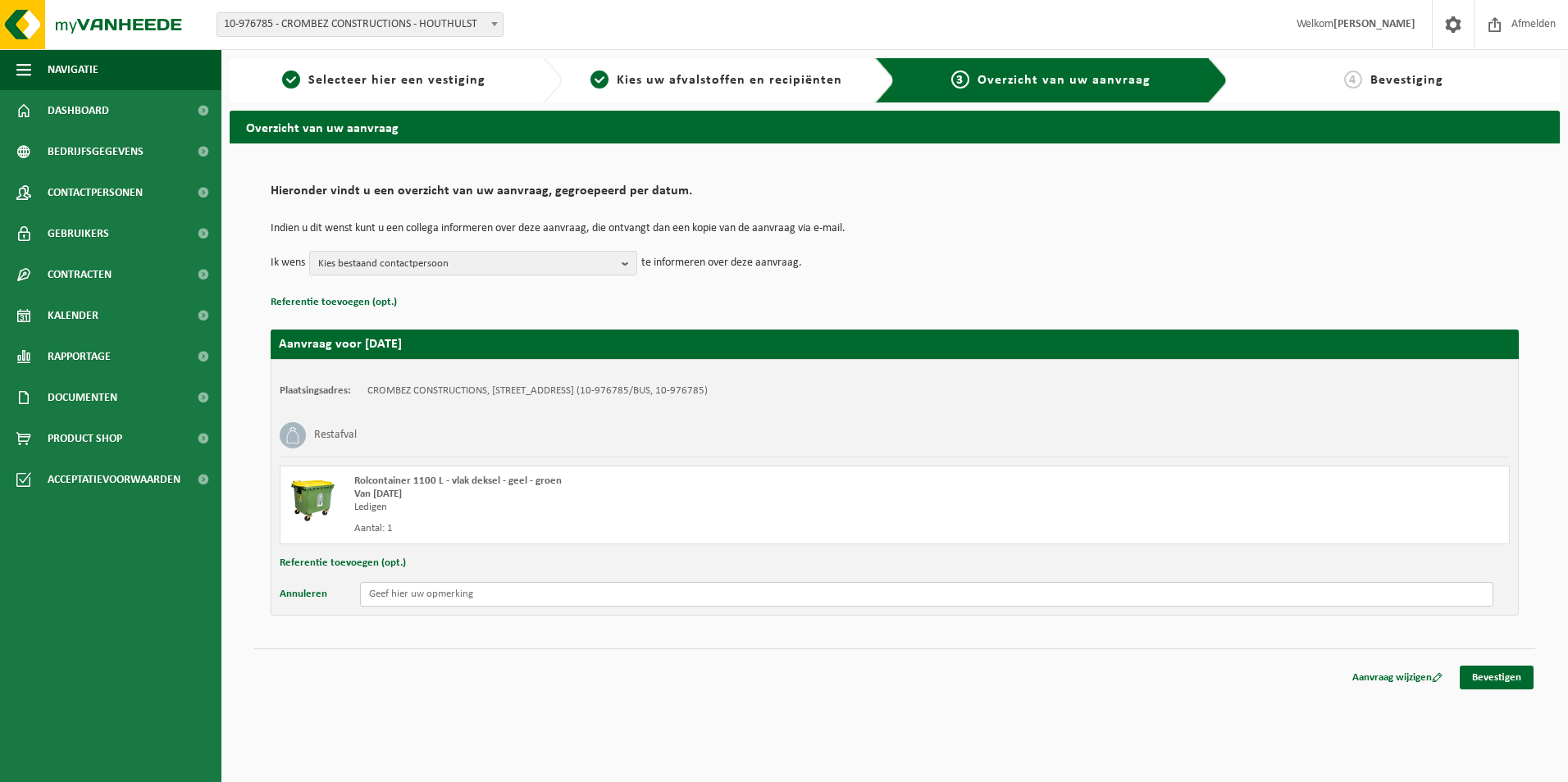 click at bounding box center (927, 594) 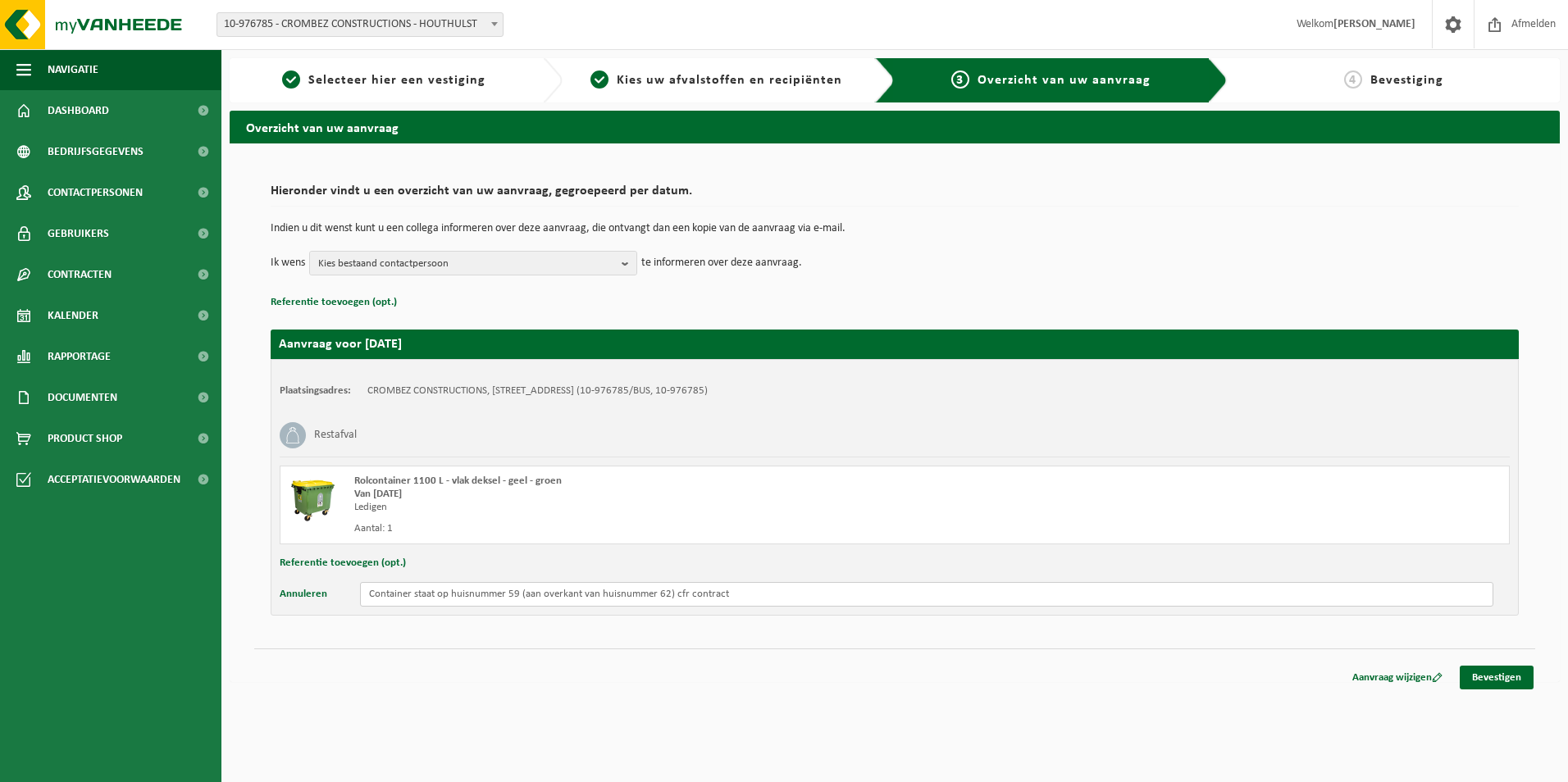 type on "Container staat op huisnummer 59 (aan overkant van huisnummer 62) cfr contract" 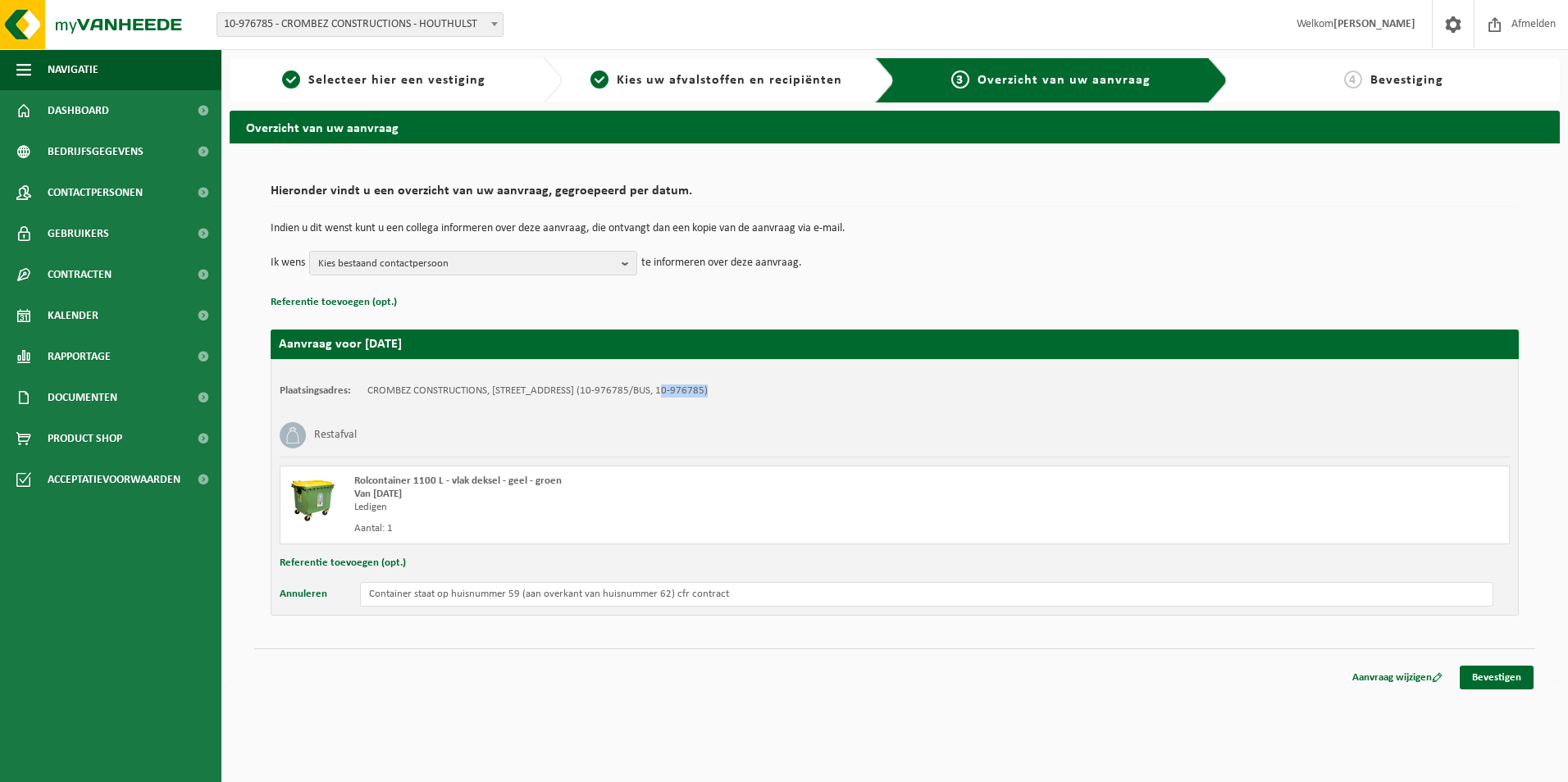 drag, startPoint x: 665, startPoint y: 389, endPoint x: 709, endPoint y: 391, distance: 44.04543 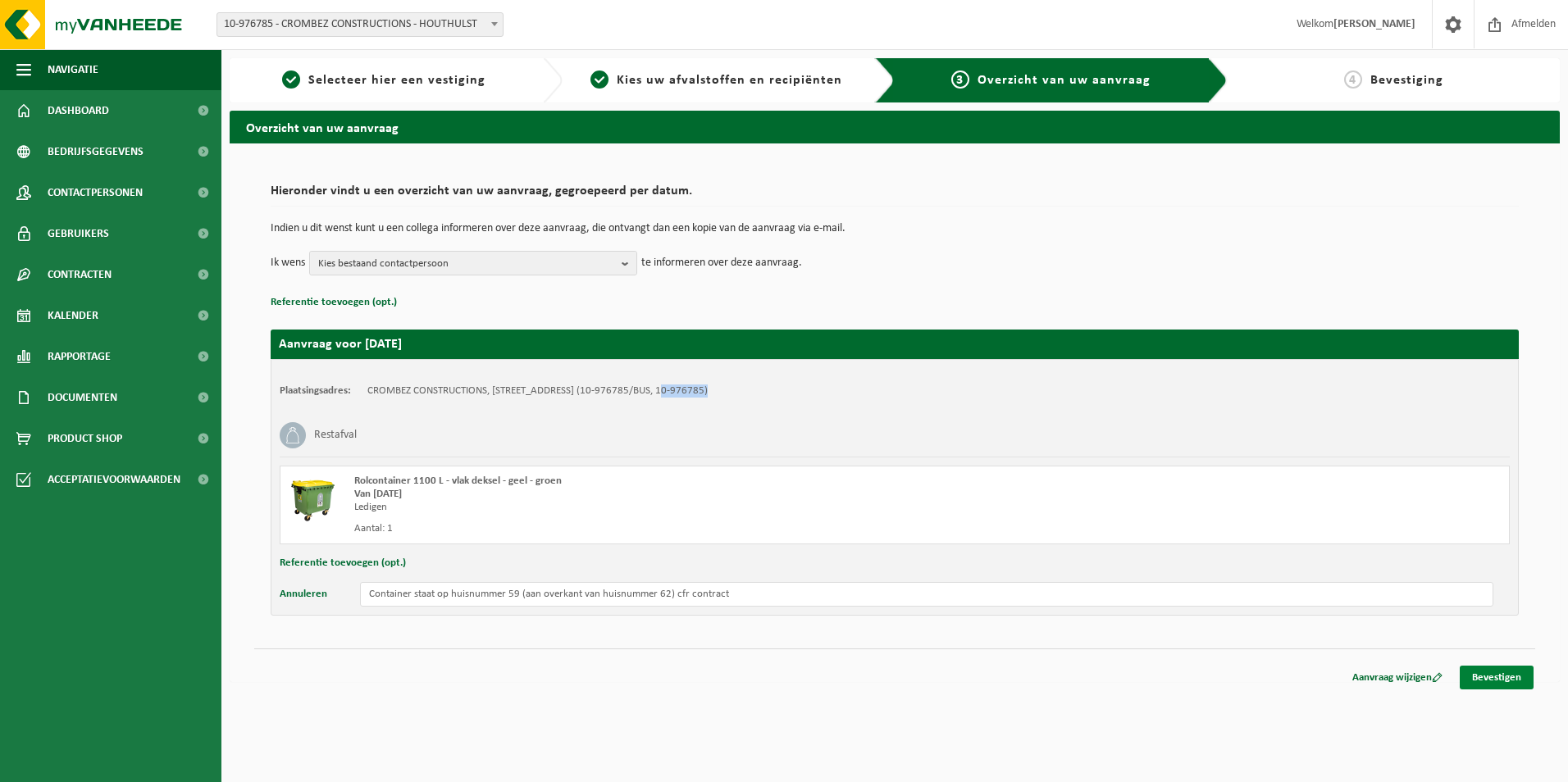 click on "Bevestigen" at bounding box center (1497, 677) 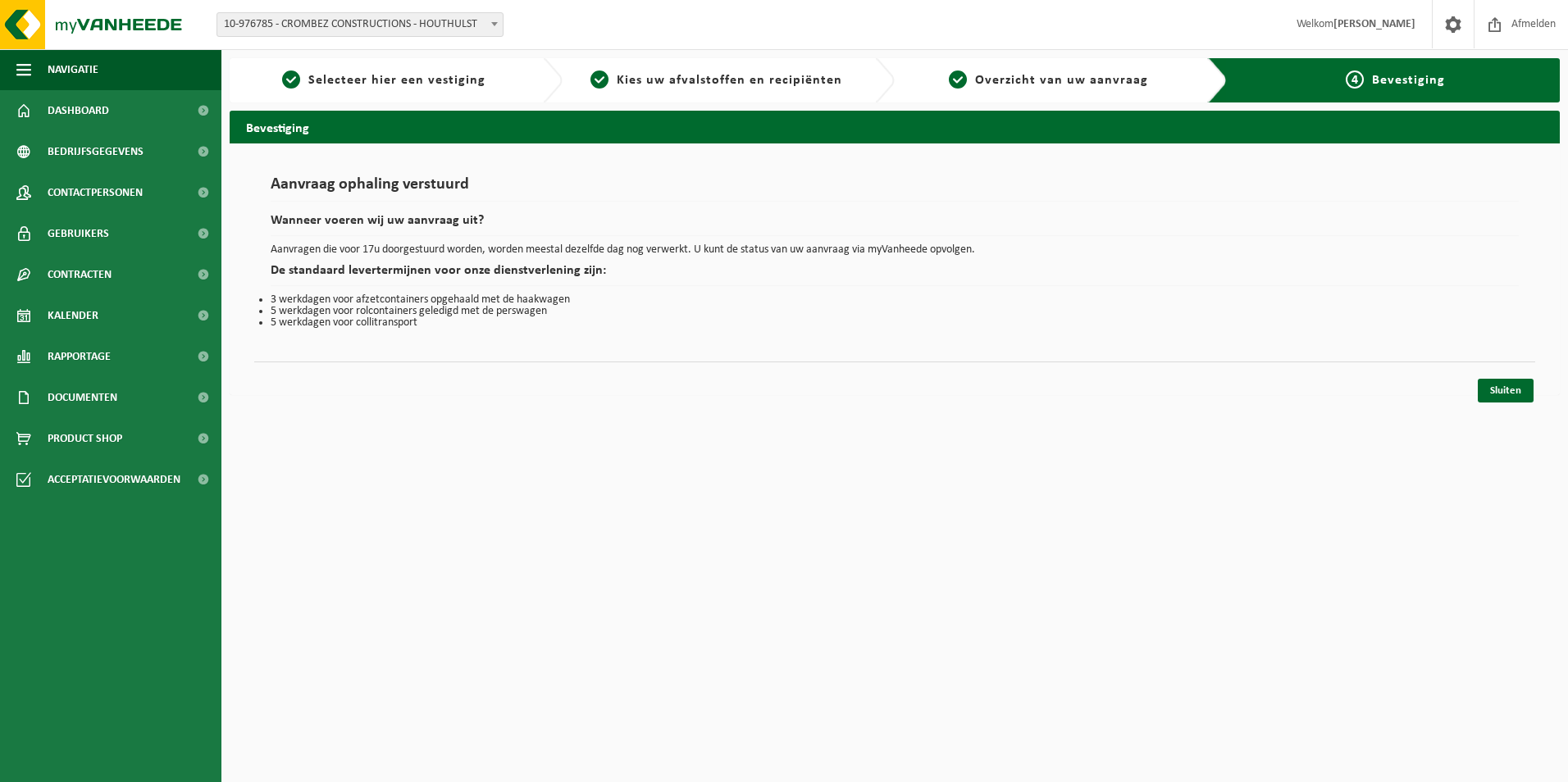 scroll, scrollTop: 0, scrollLeft: 0, axis: both 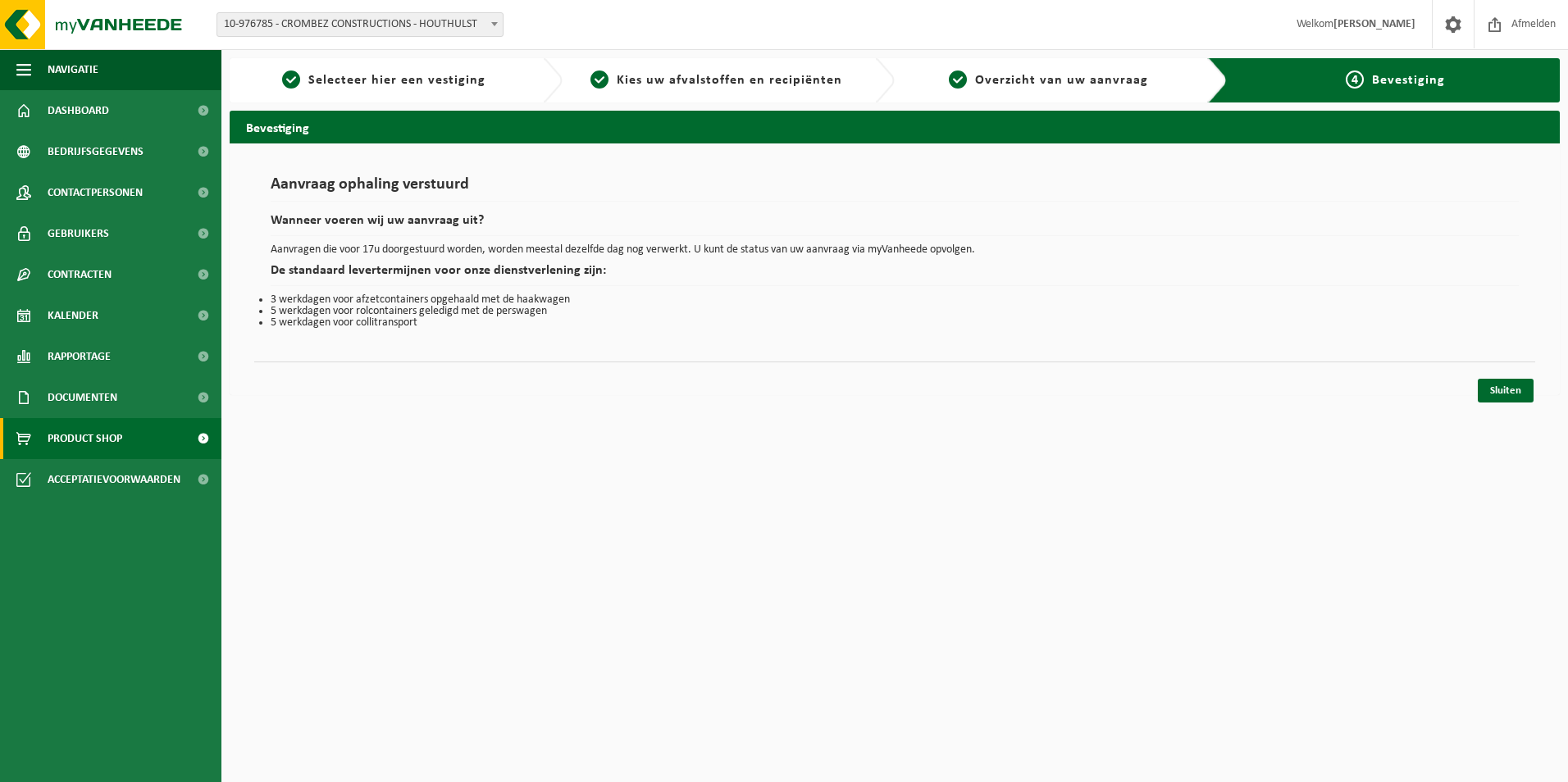 click on "Product Shop" at bounding box center (84, 439) 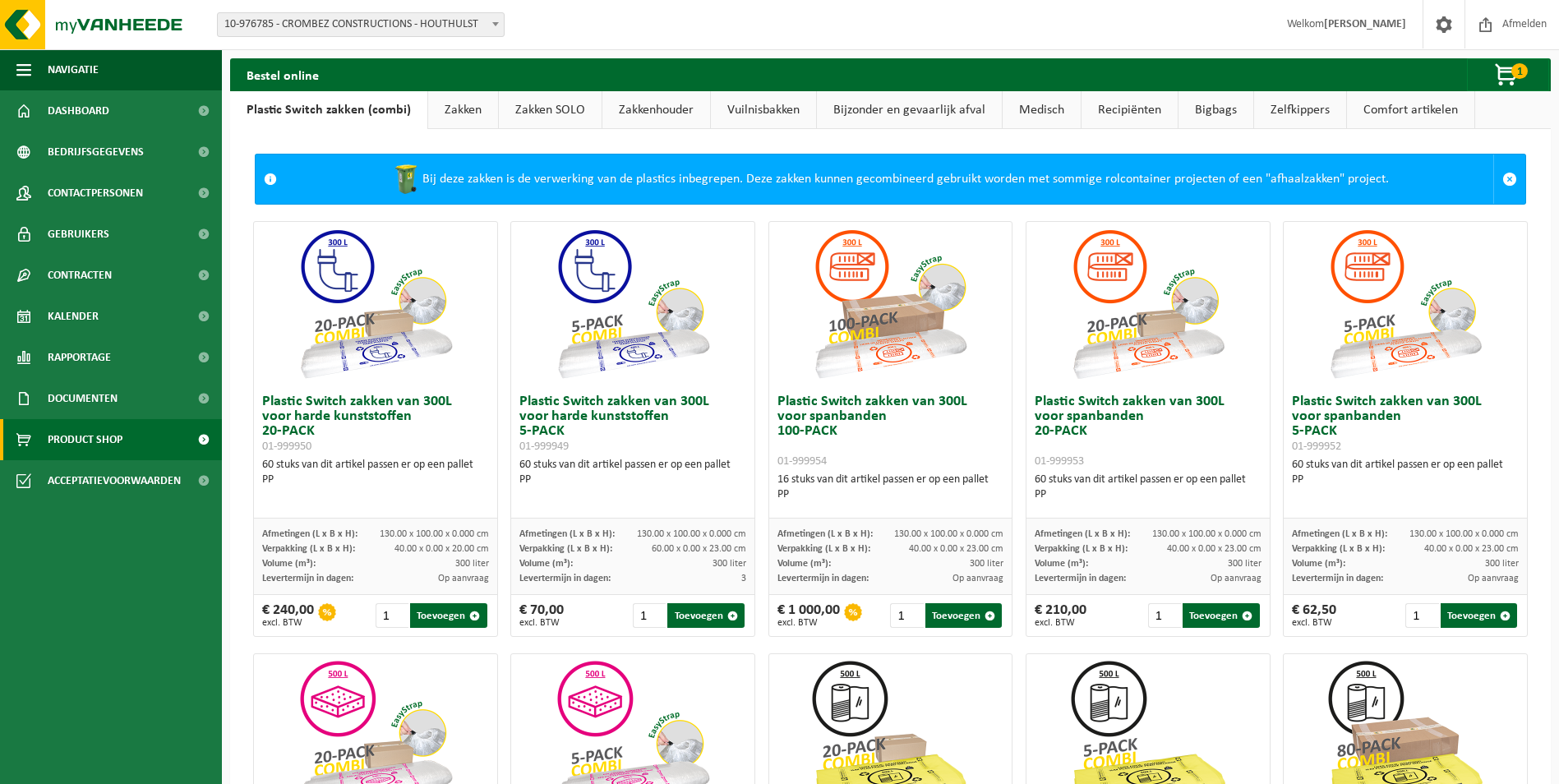 scroll, scrollTop: 0, scrollLeft: 0, axis: both 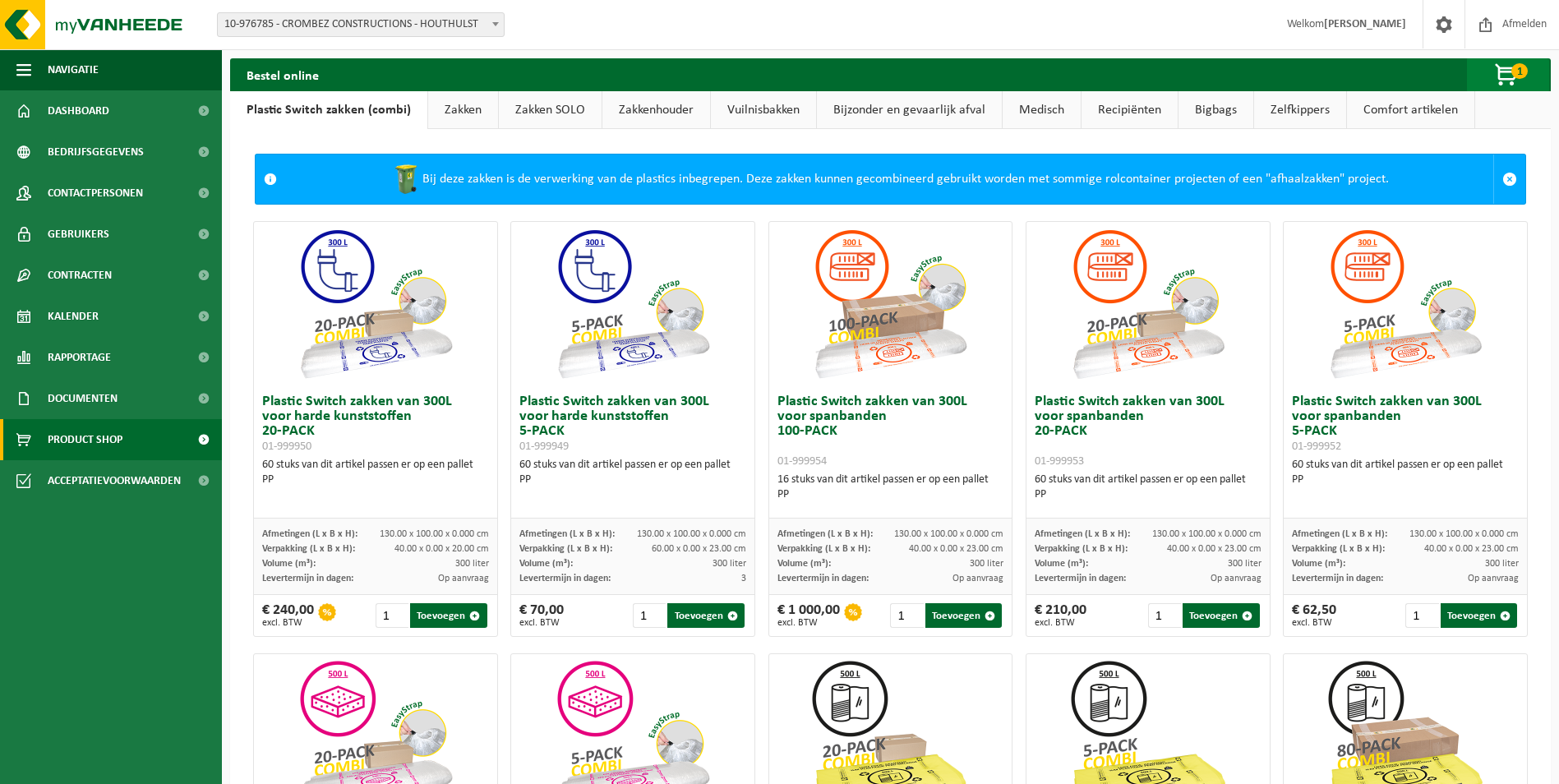 click at bounding box center [1507, 76] 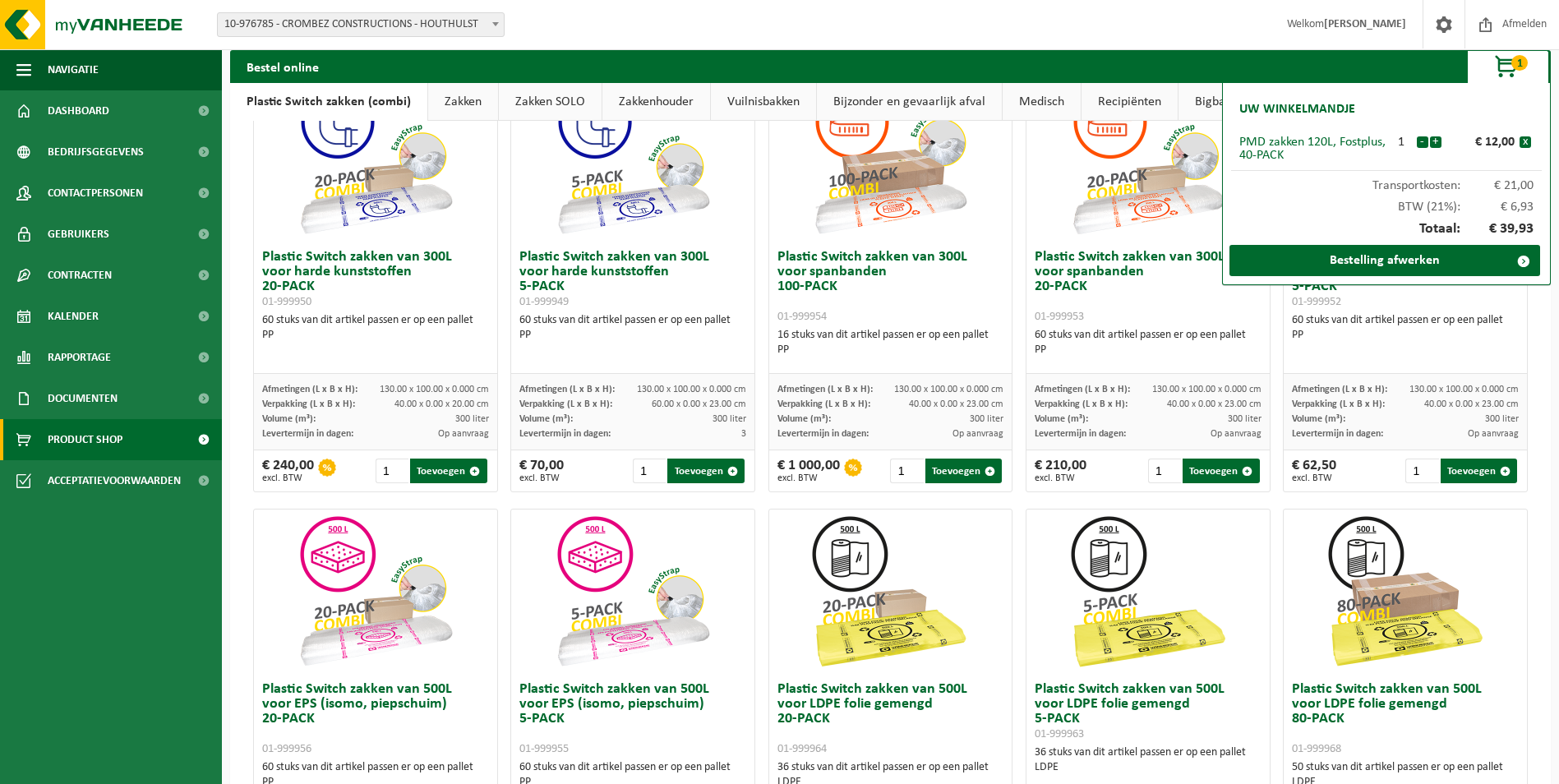scroll, scrollTop: 0, scrollLeft: 0, axis: both 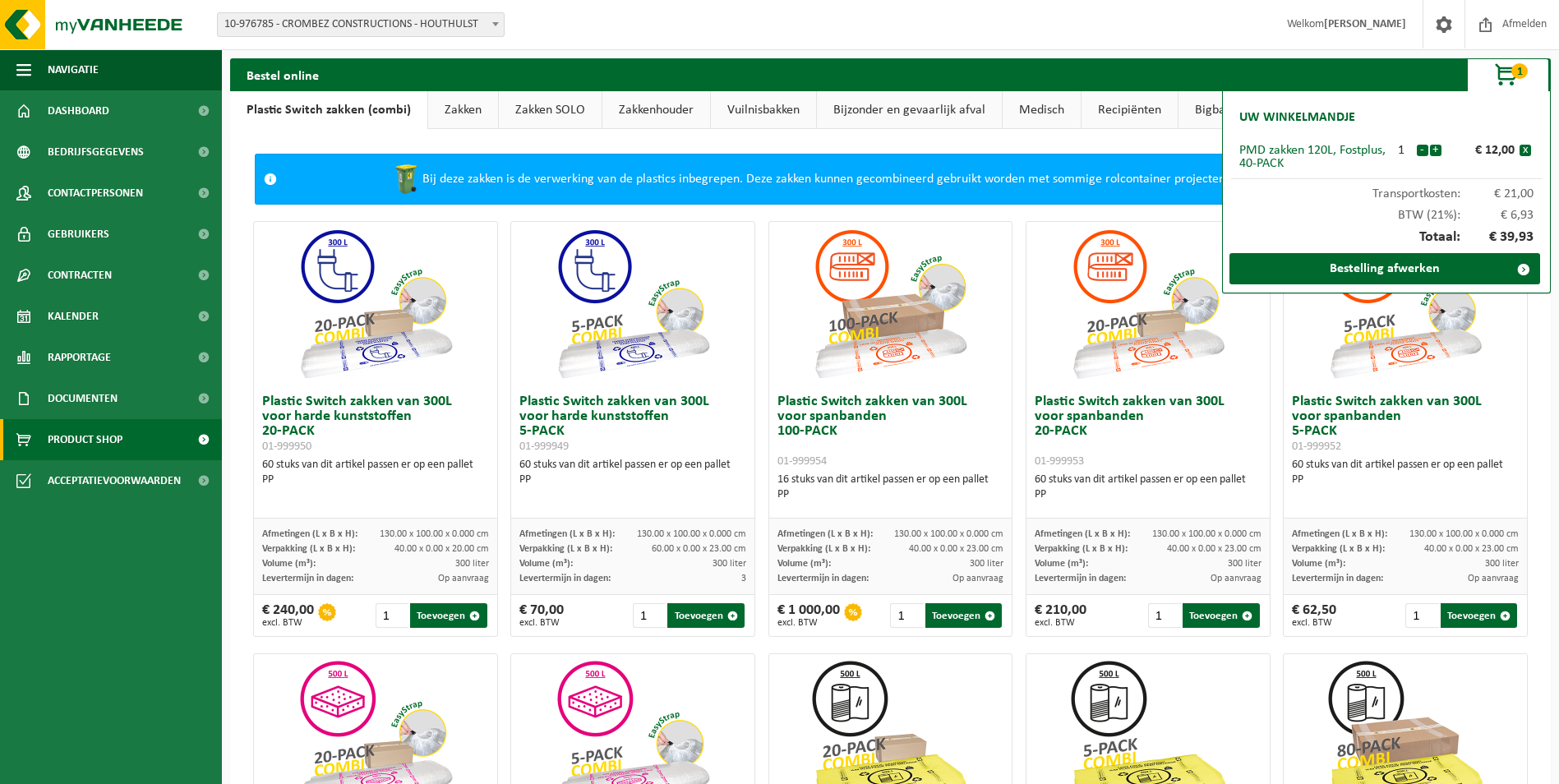 click on "1" at bounding box center (1520, 71) 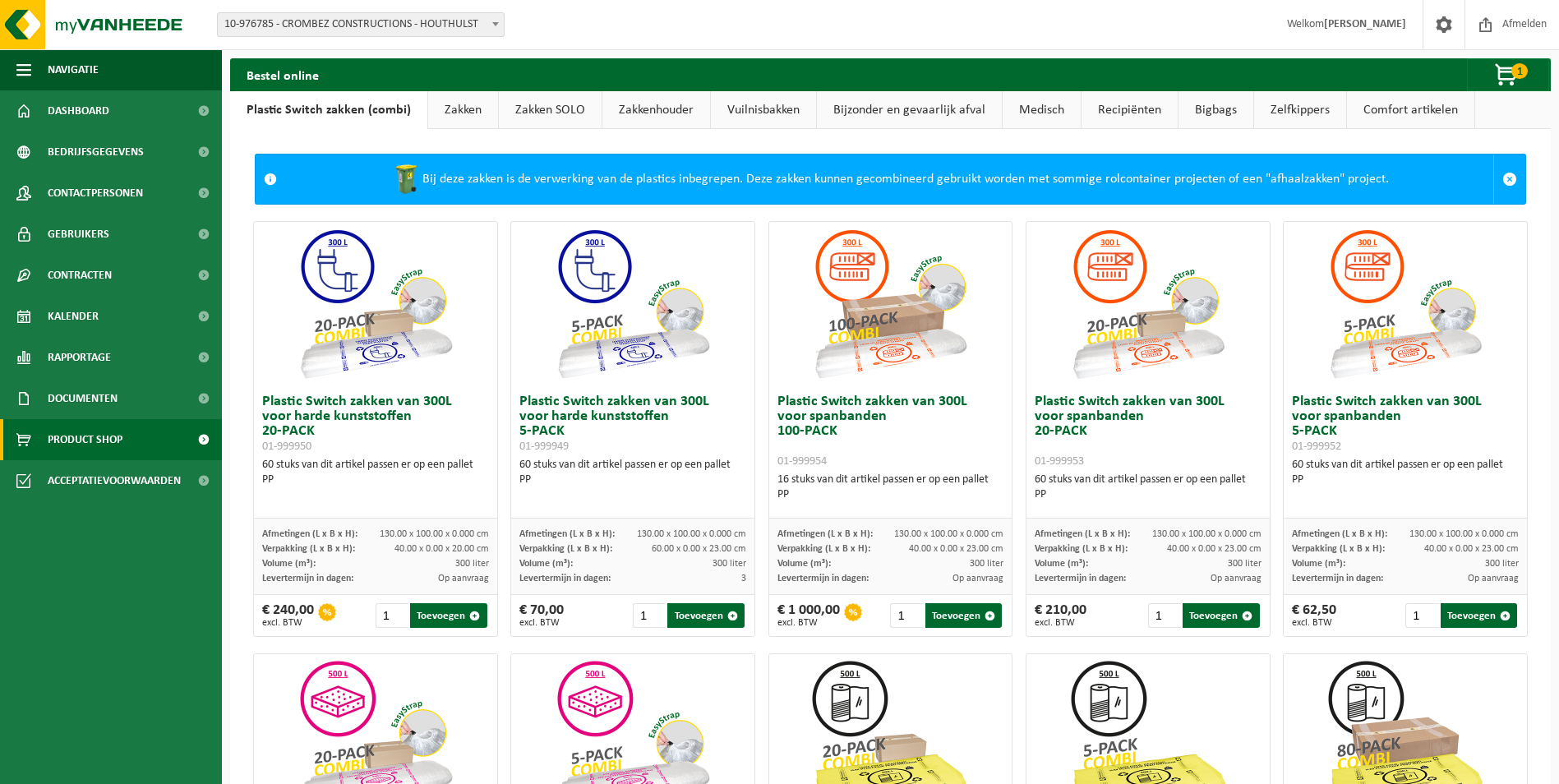 click on "Vuilnisbakken" at bounding box center (763, 110) 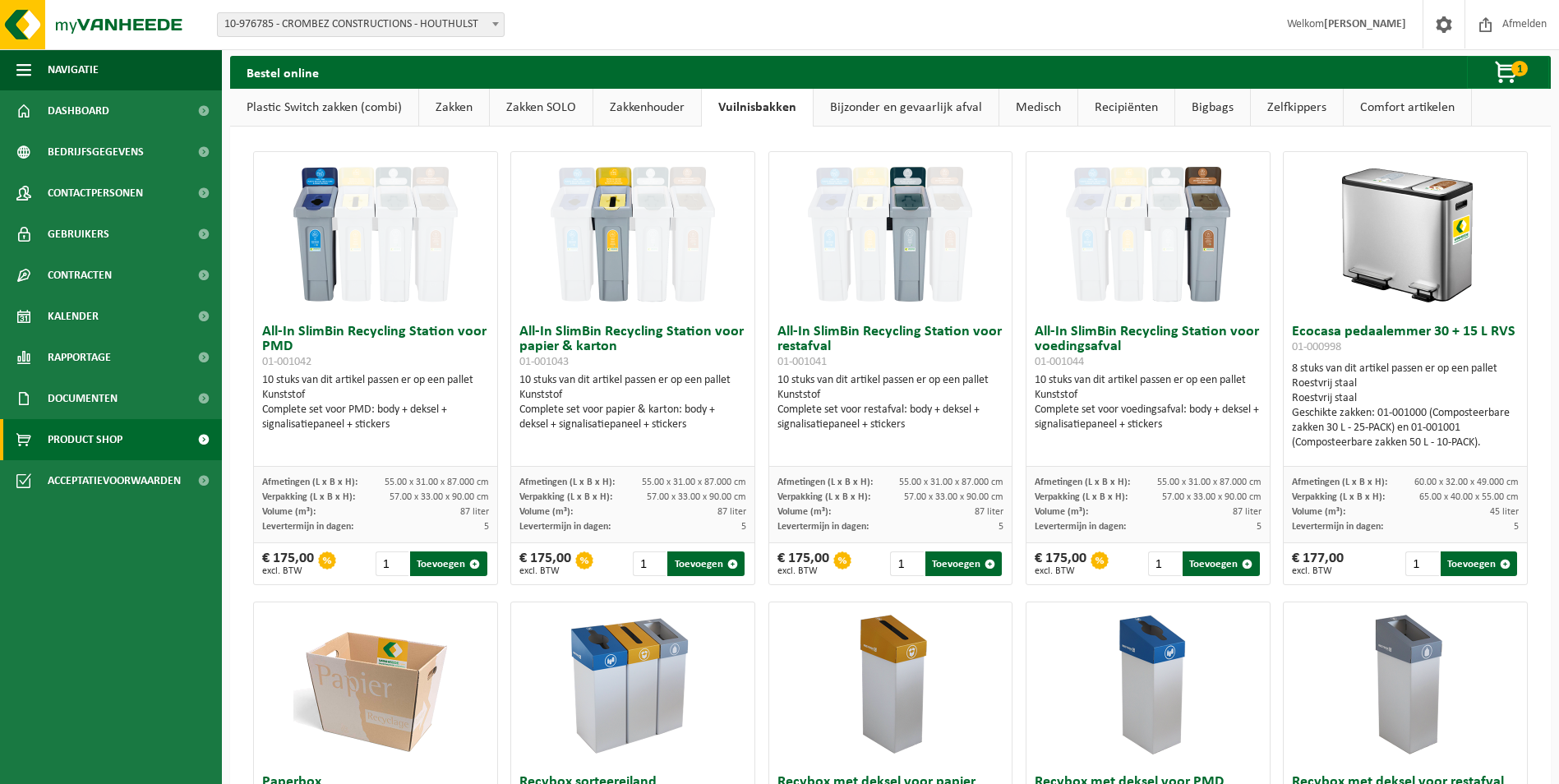 scroll, scrollTop: 0, scrollLeft: 0, axis: both 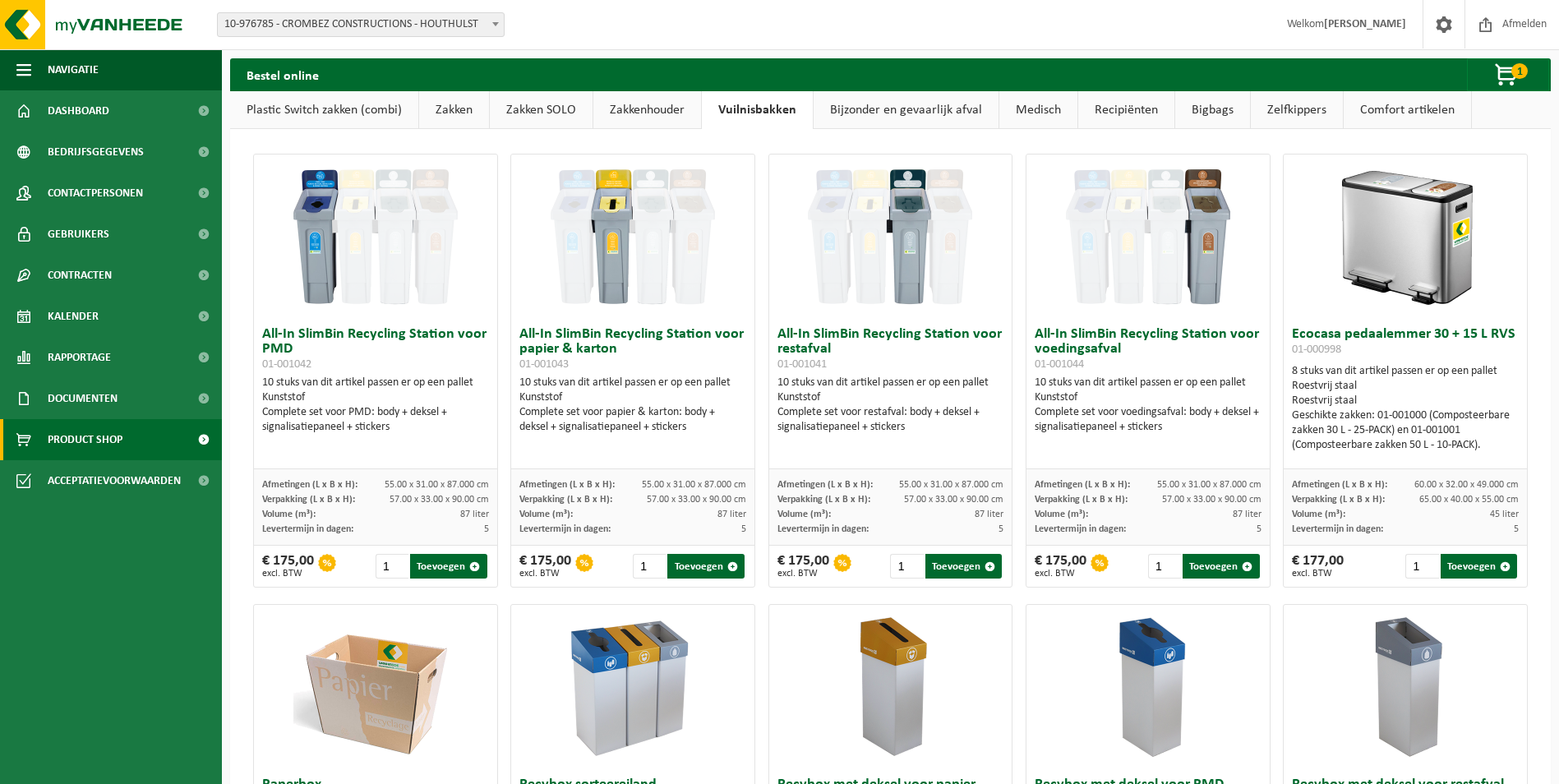 click on "Bigbags" at bounding box center (1212, 110) 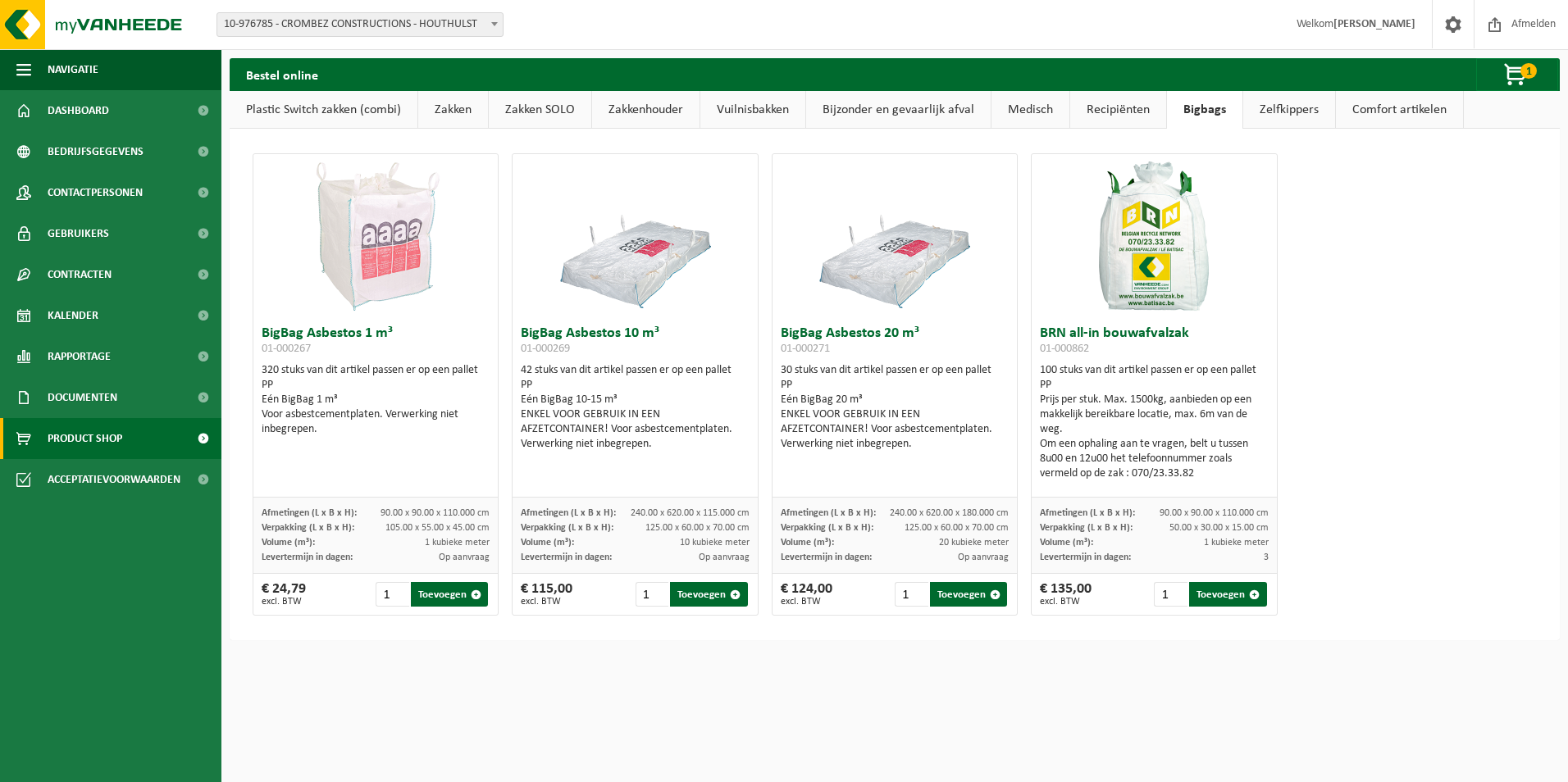 click on "Zelfkippers" at bounding box center (1289, 110) 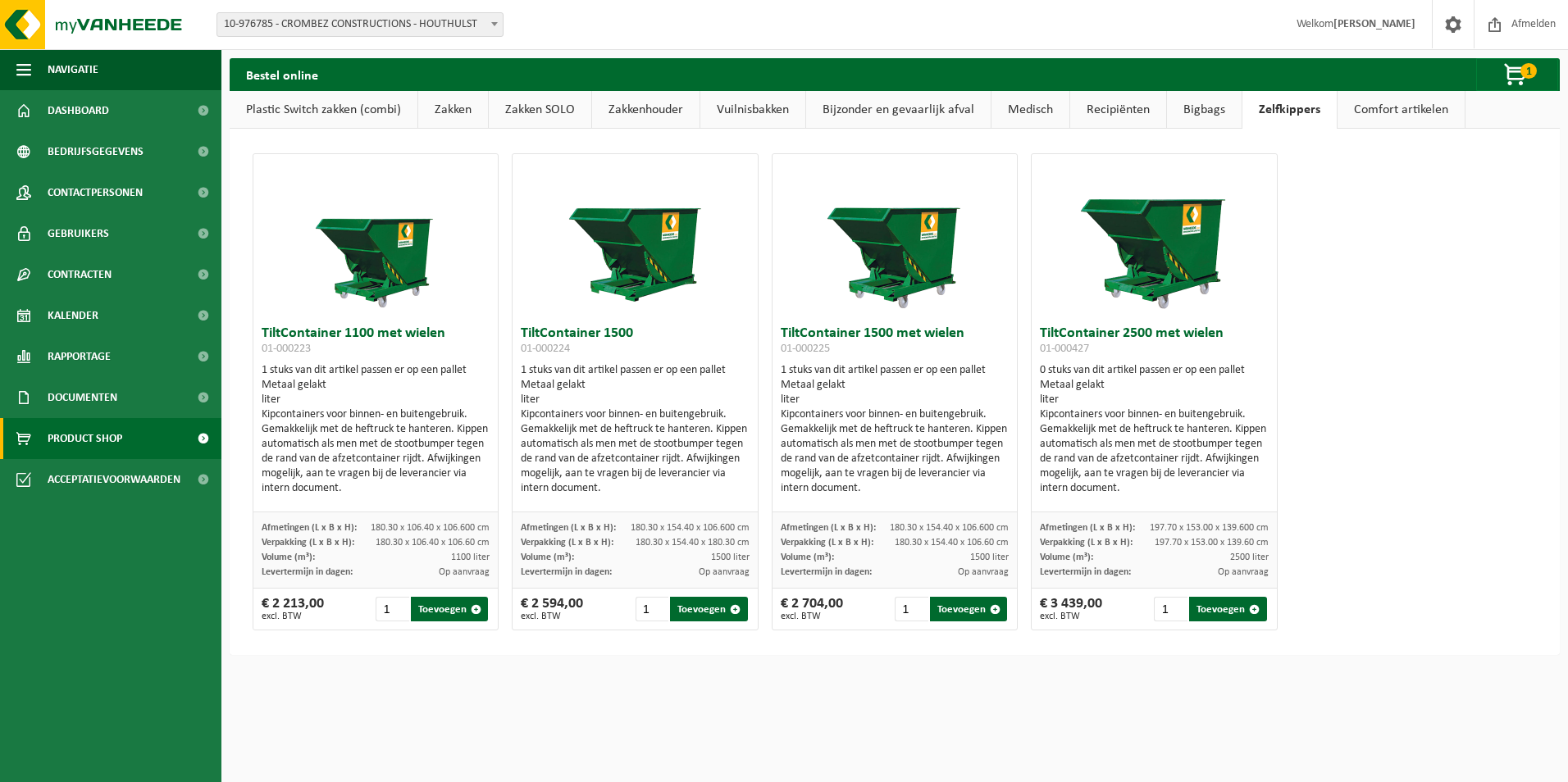 click on "Comfort artikelen" at bounding box center (1401, 110) 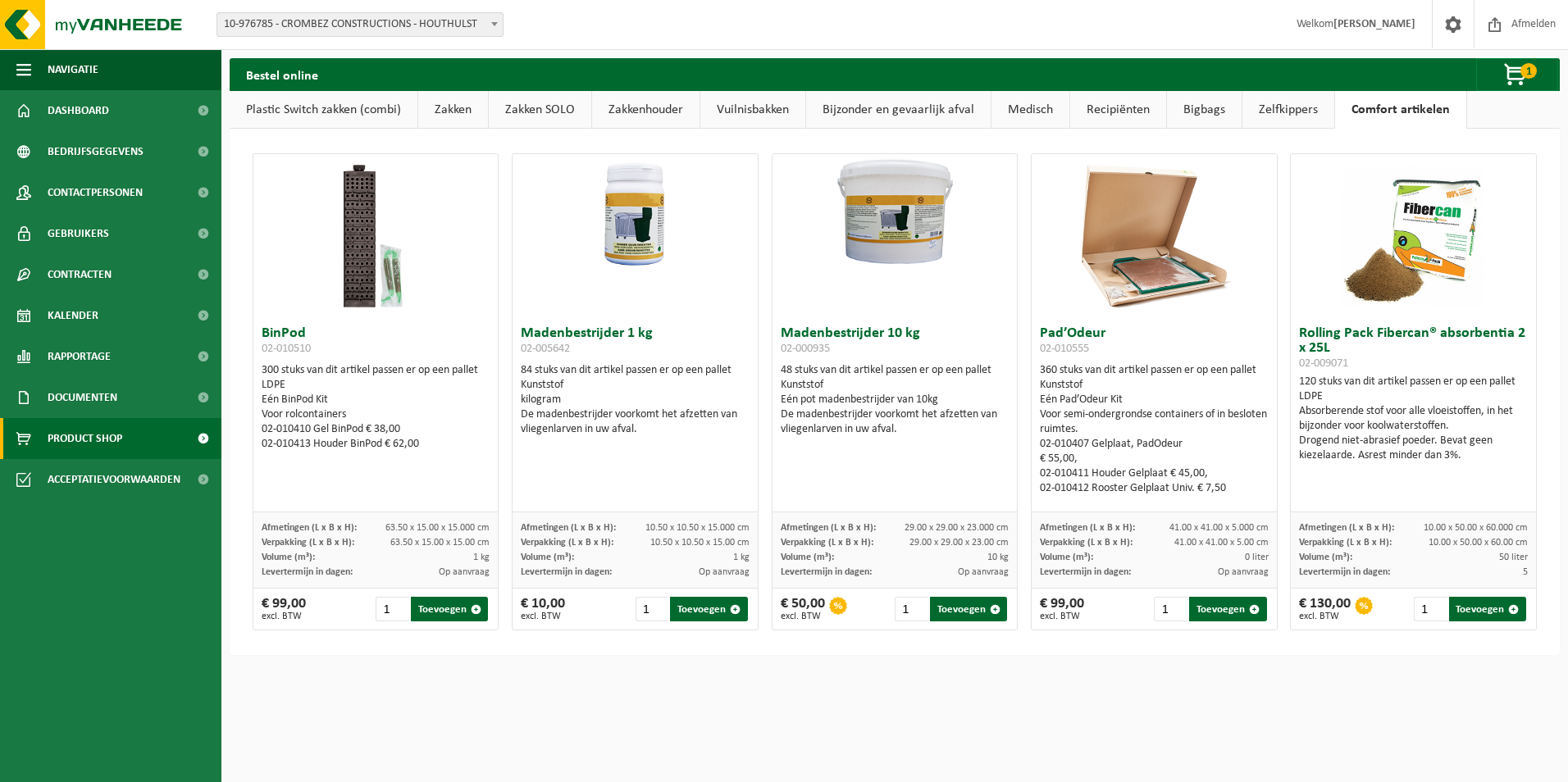 click on "Zakkenhouder" at bounding box center [645, 110] 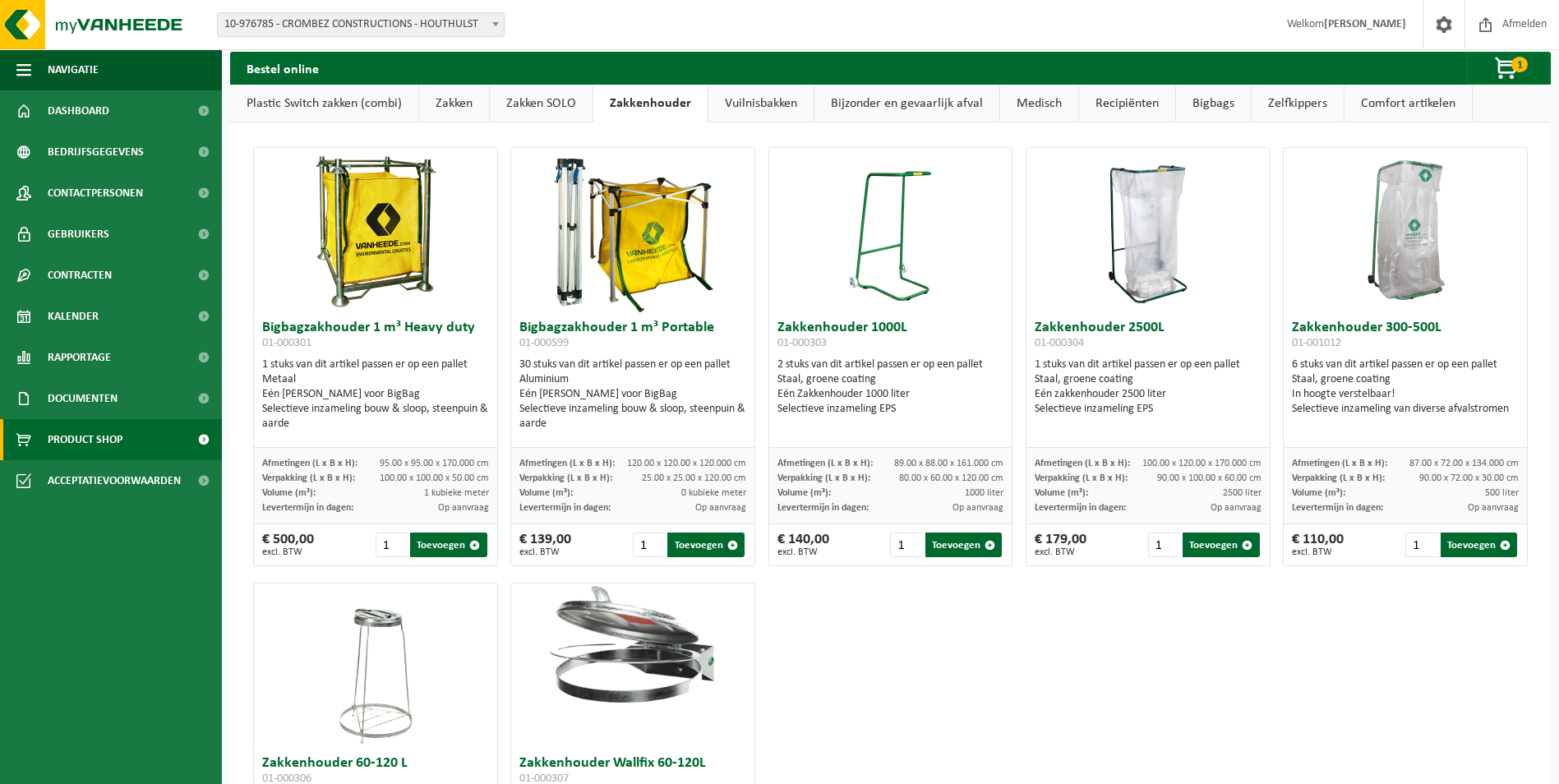 scroll, scrollTop: 0, scrollLeft: 0, axis: both 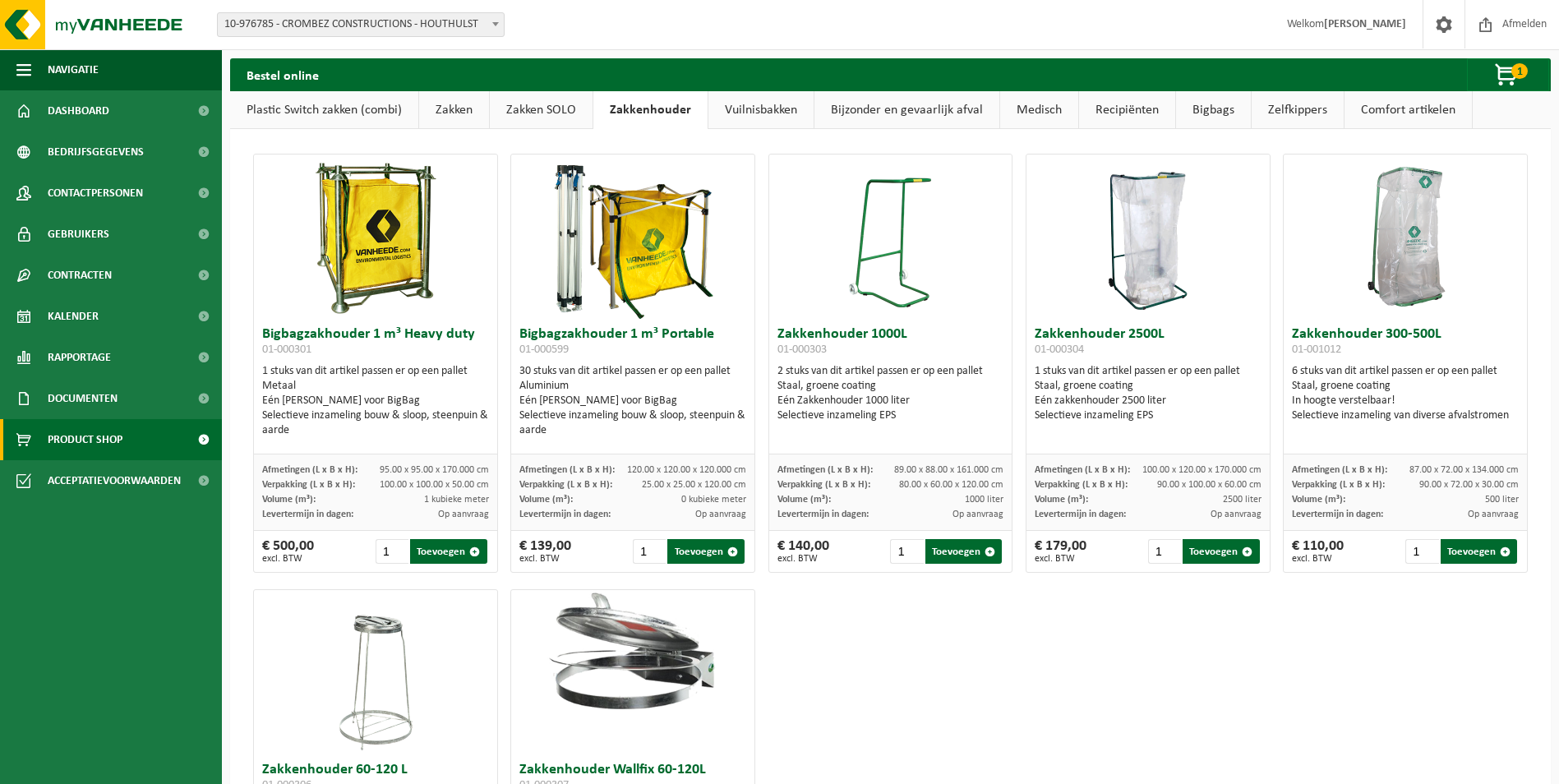 click on "Zakken SOLO" at bounding box center [541, 110] 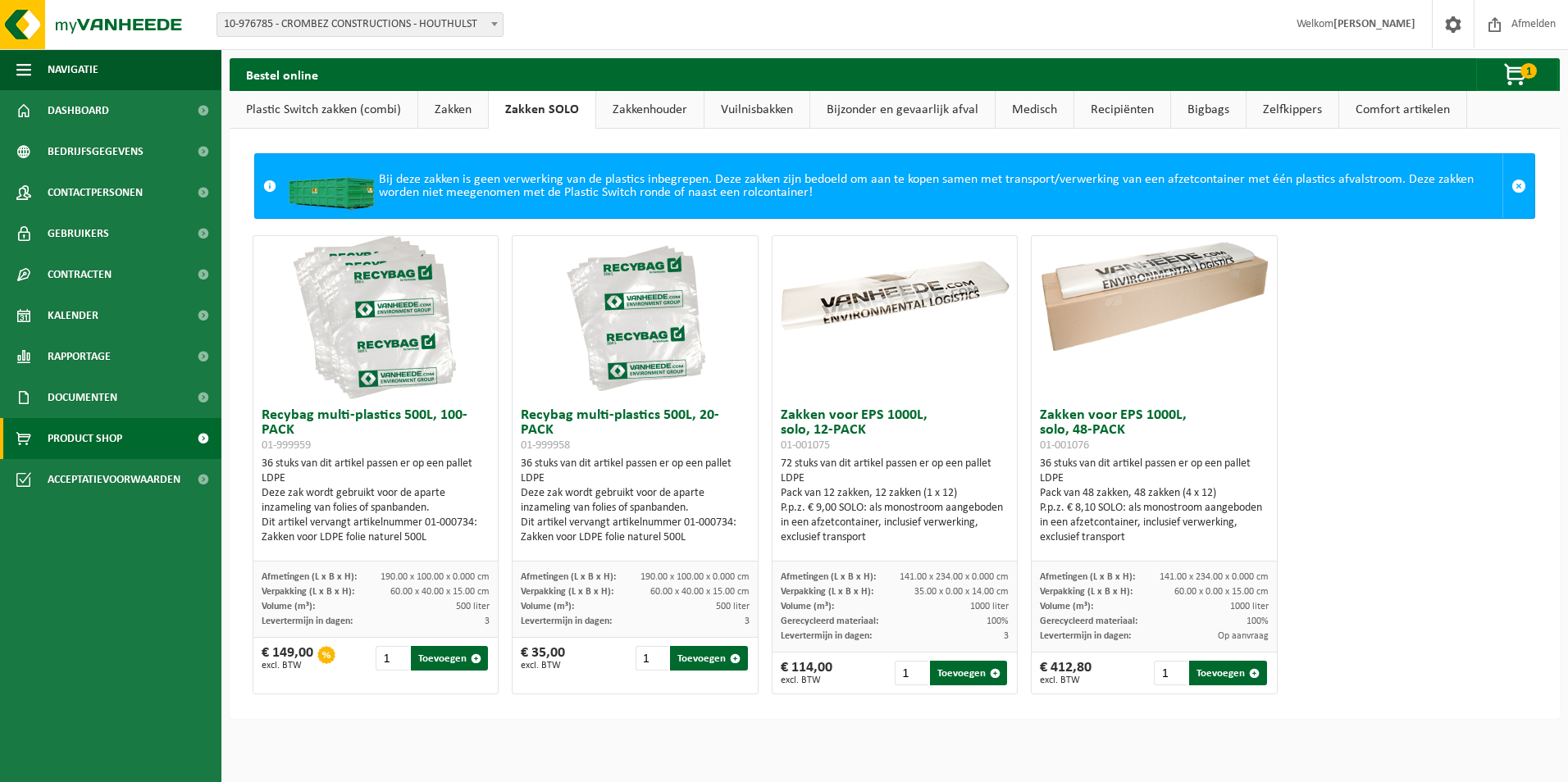 click on "Zakken" at bounding box center [453, 110] 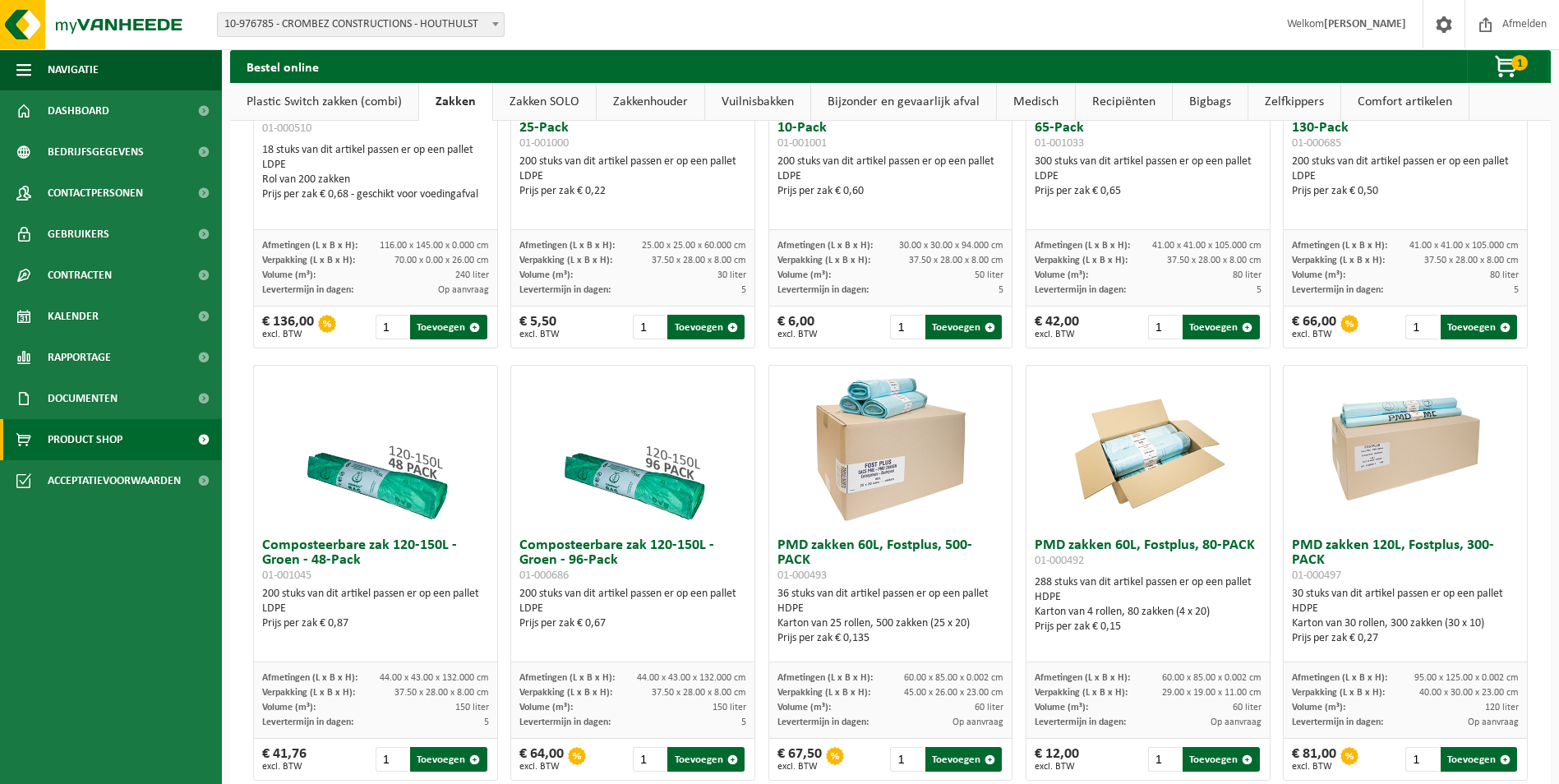 scroll, scrollTop: 241, scrollLeft: 0, axis: vertical 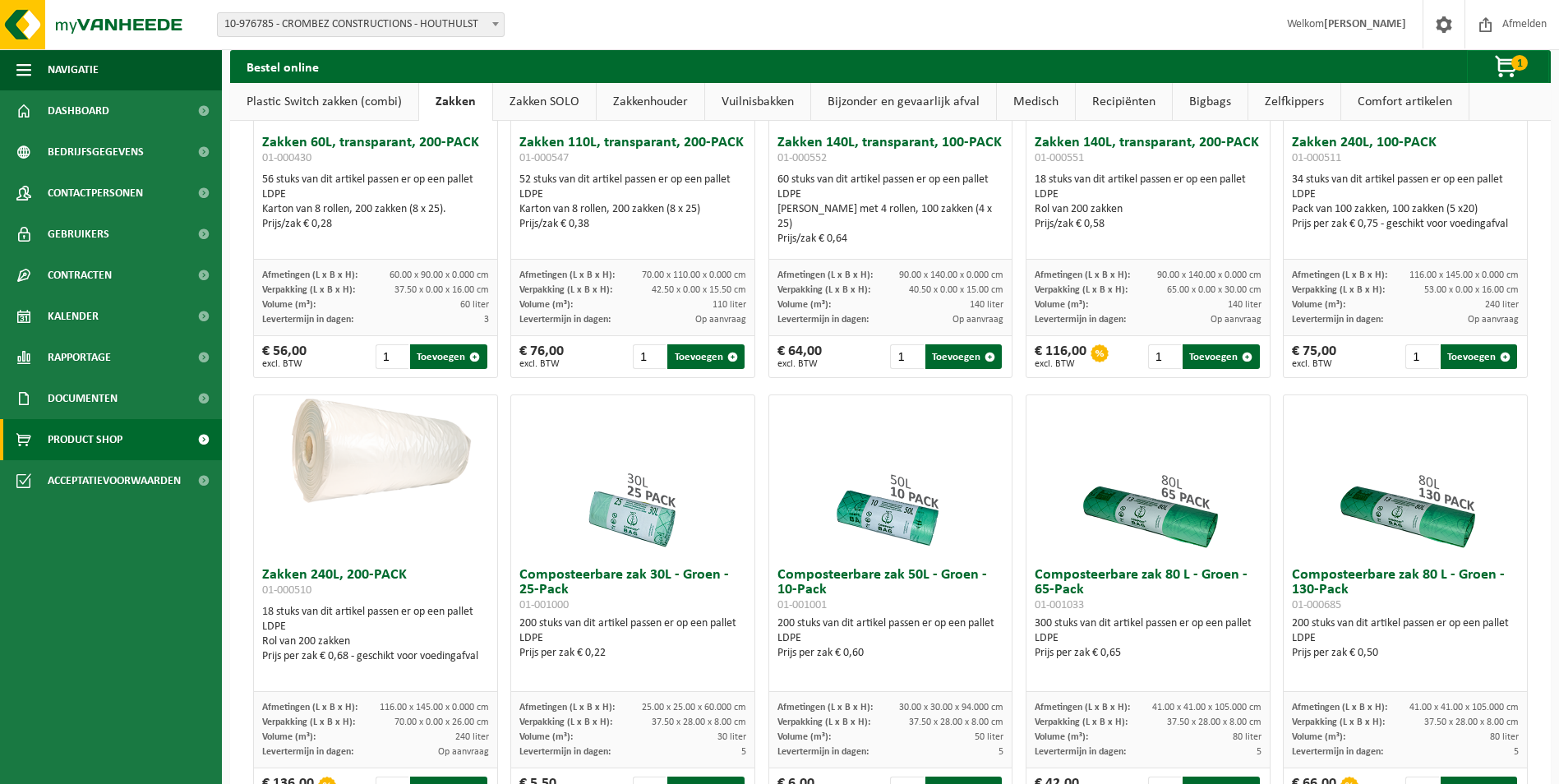 click on "Plastic Switch zakken (combi)" at bounding box center [324, 102] 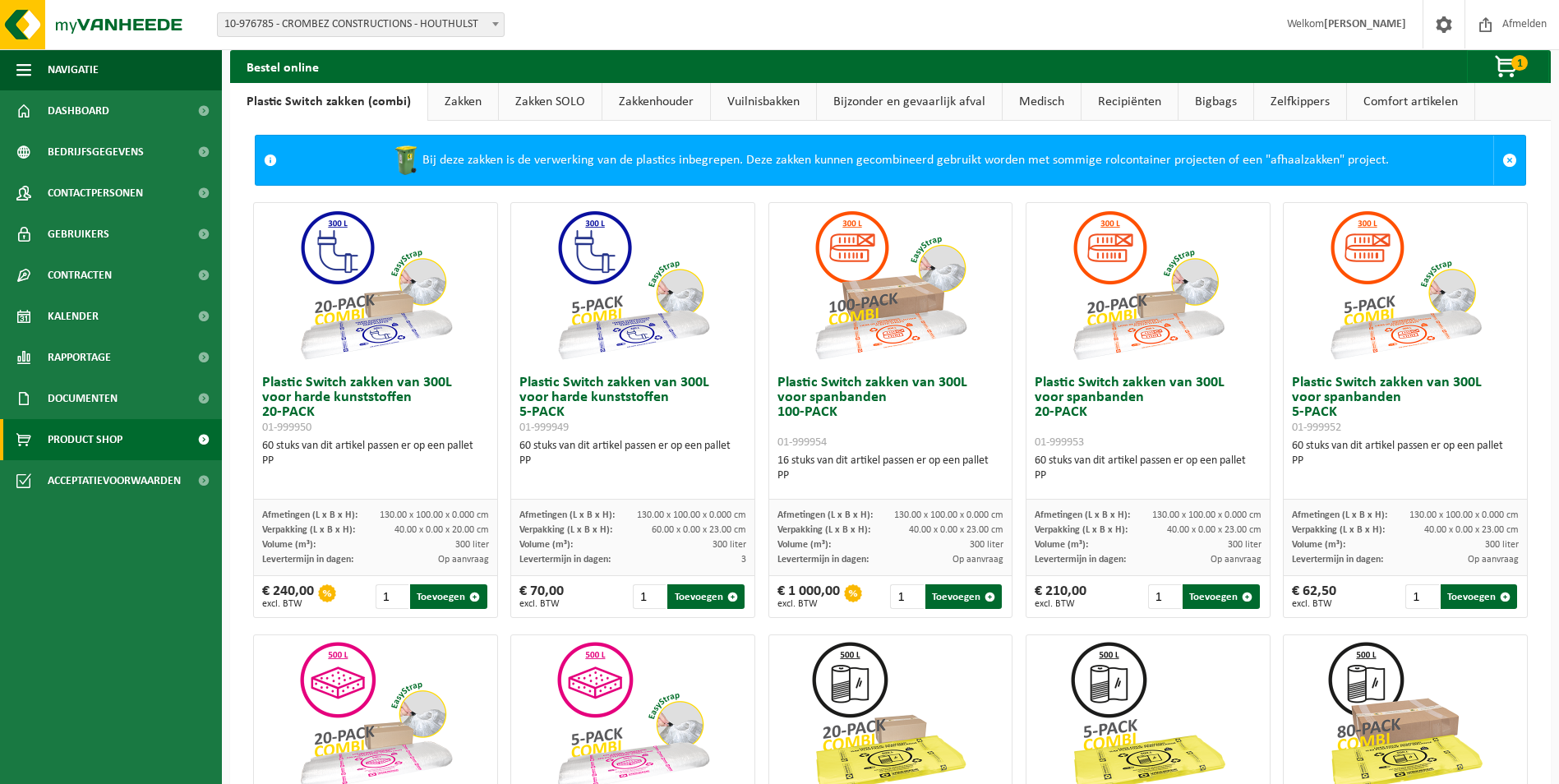 scroll, scrollTop: 0, scrollLeft: 0, axis: both 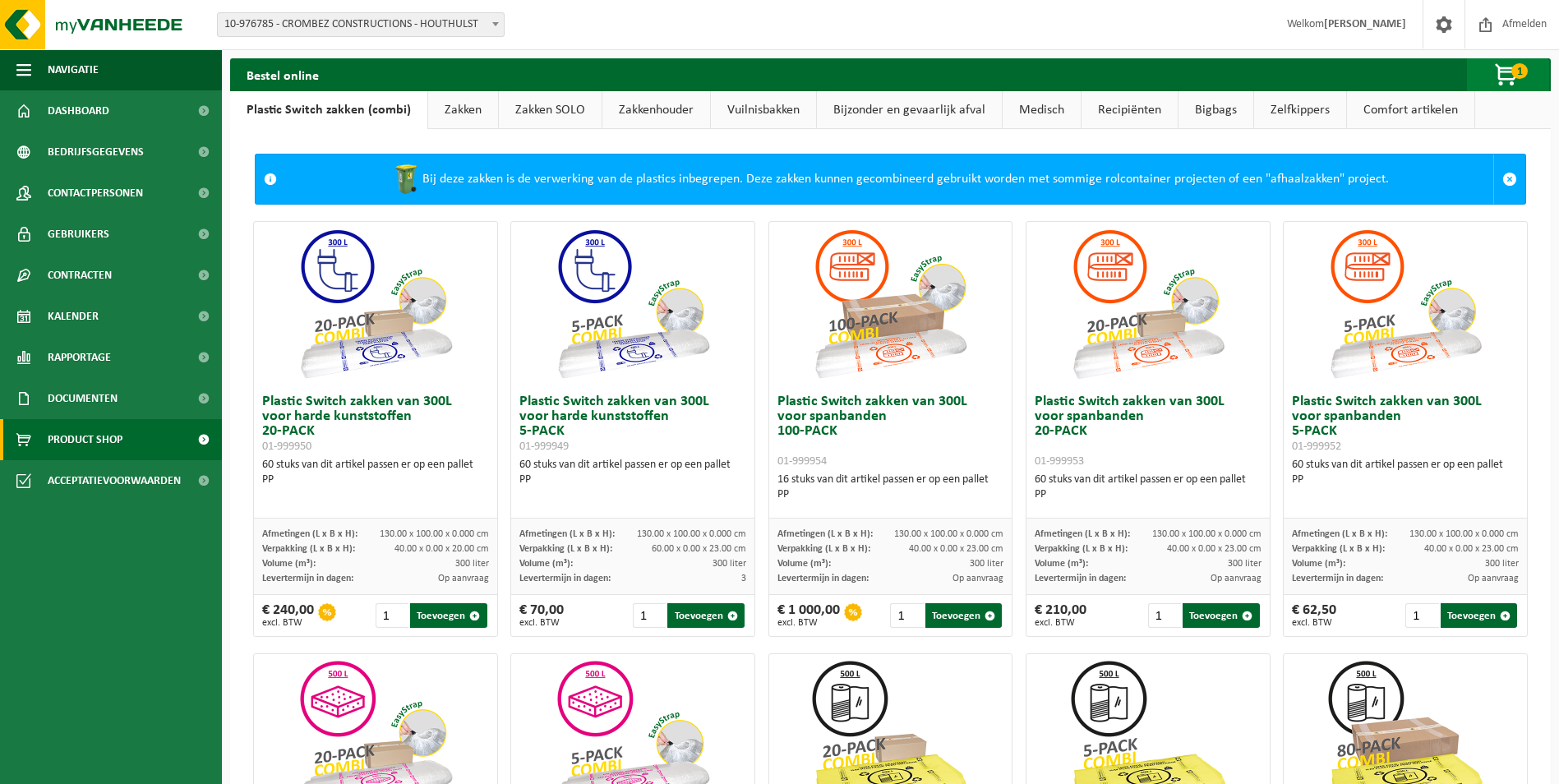 click at bounding box center (1507, 76) 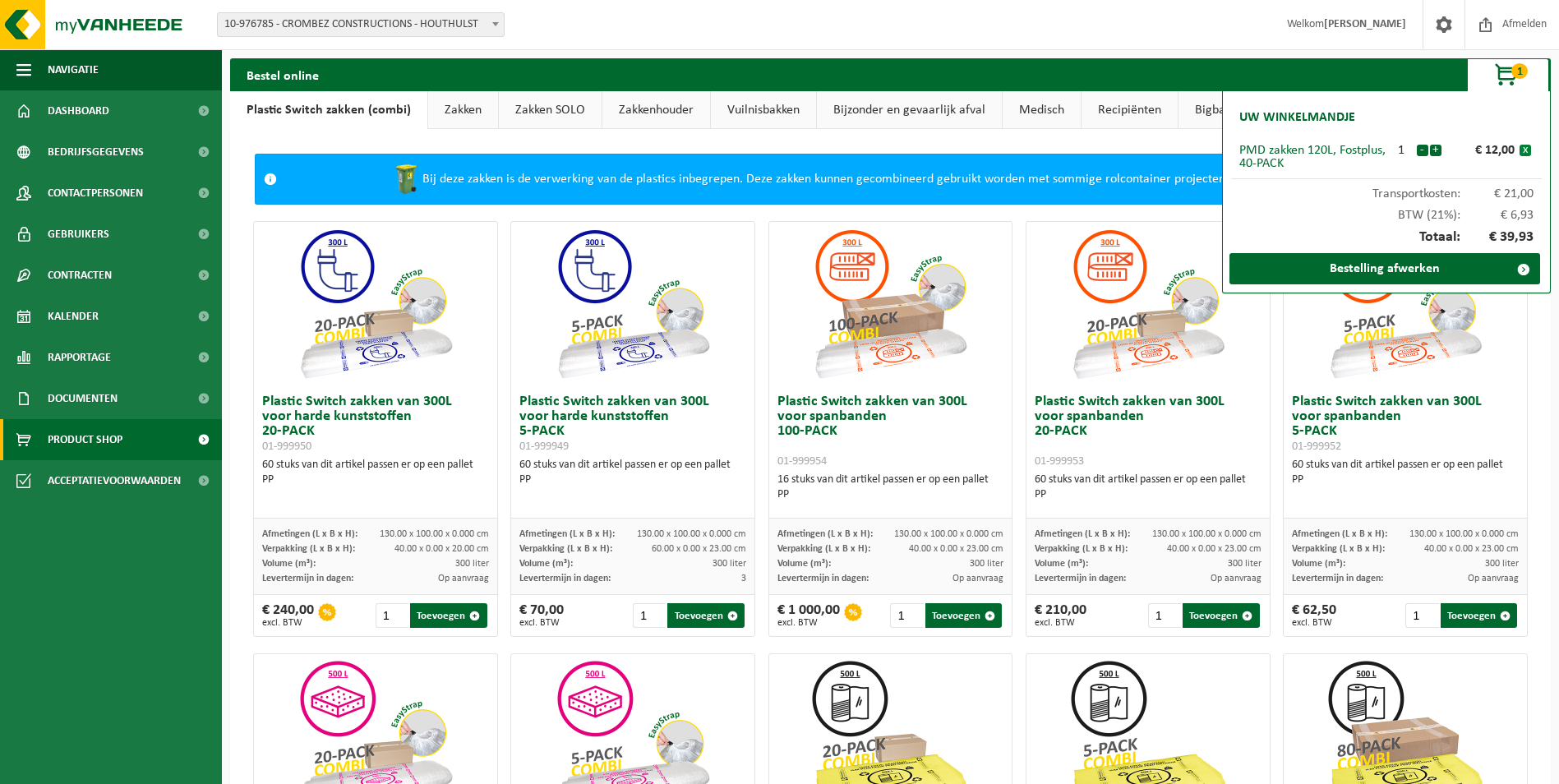 click on "x" at bounding box center [1525, 150] 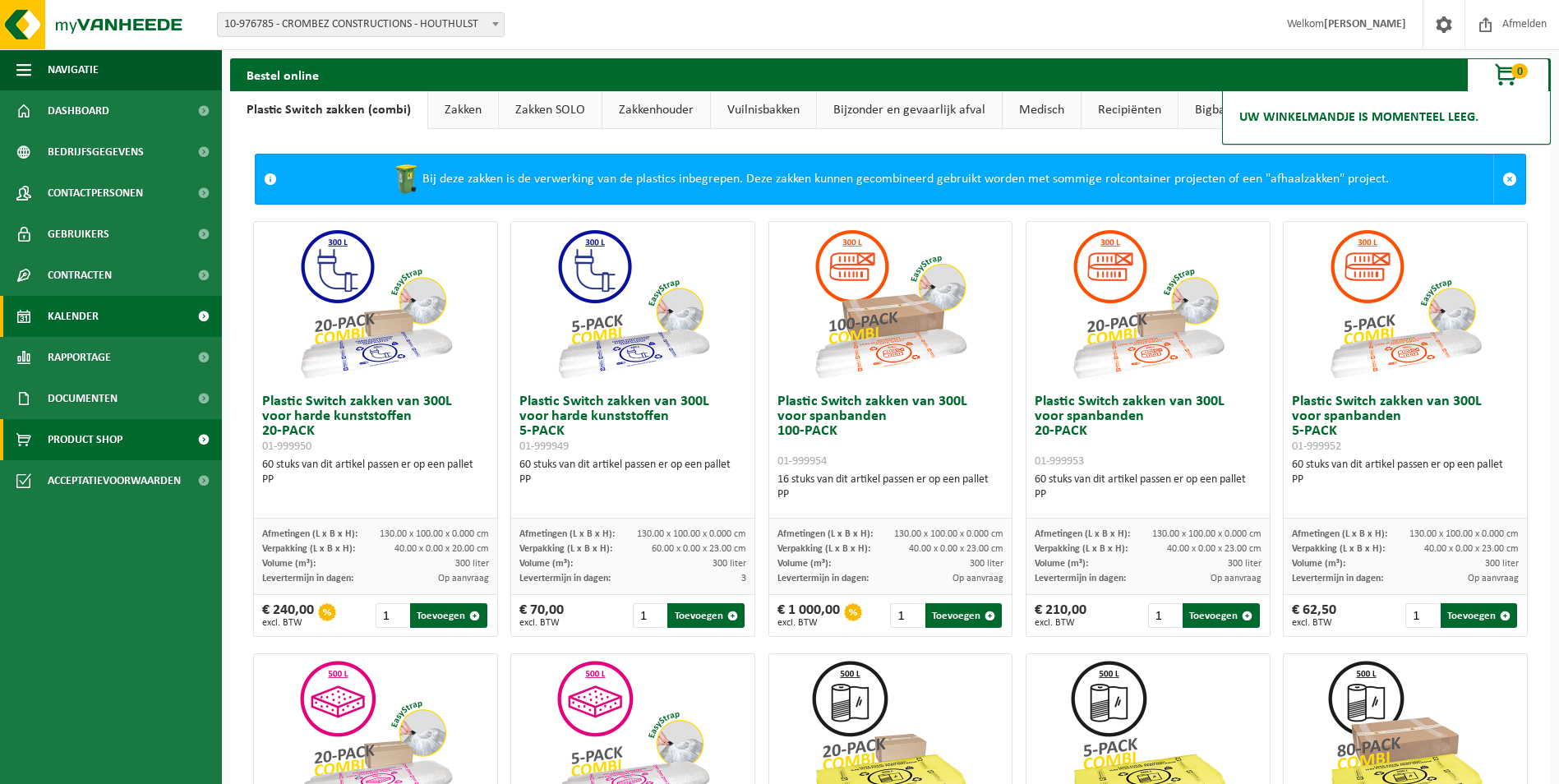 click on "Kalender" at bounding box center (111, 316) 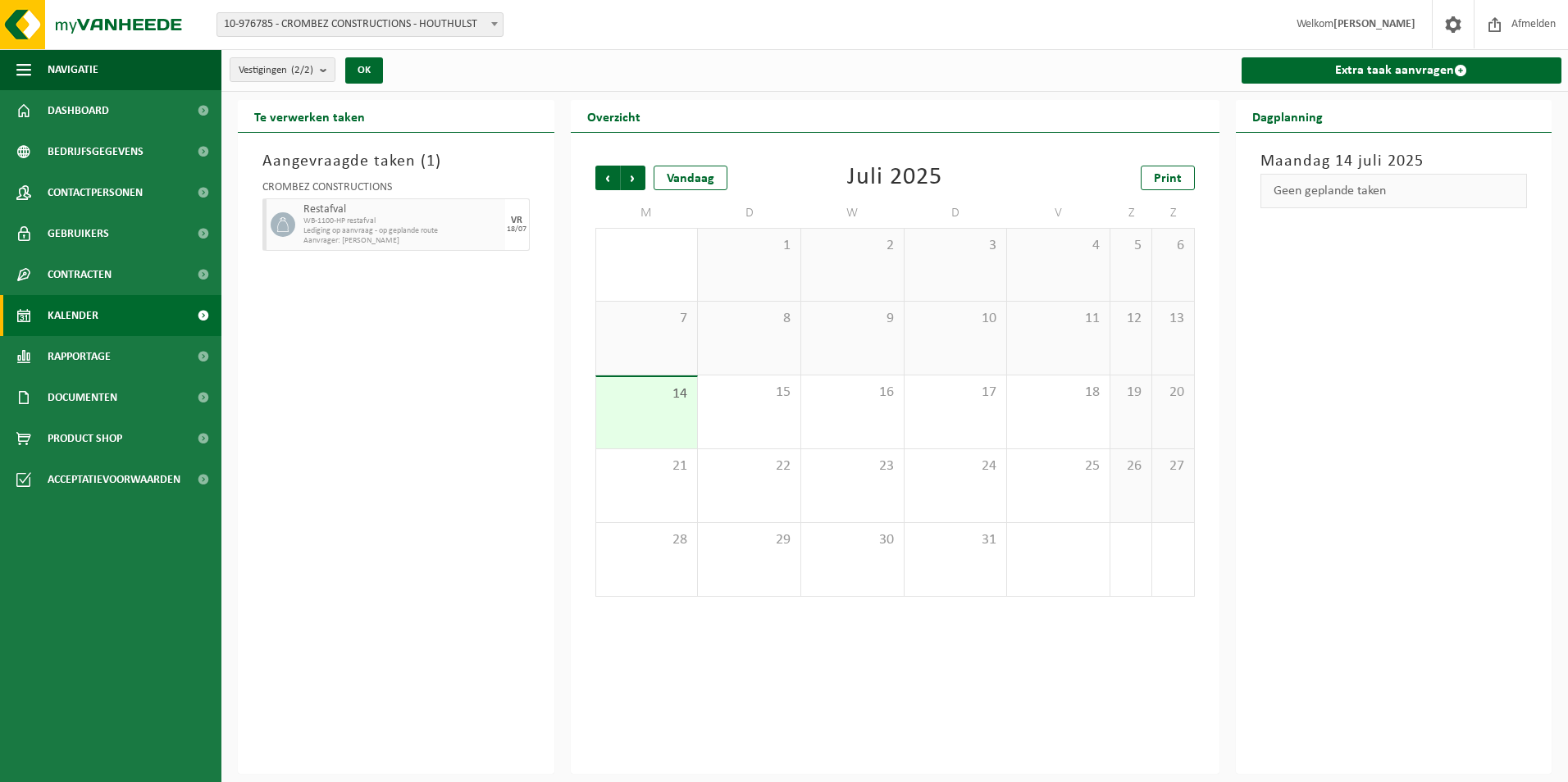scroll, scrollTop: 0, scrollLeft: 0, axis: both 